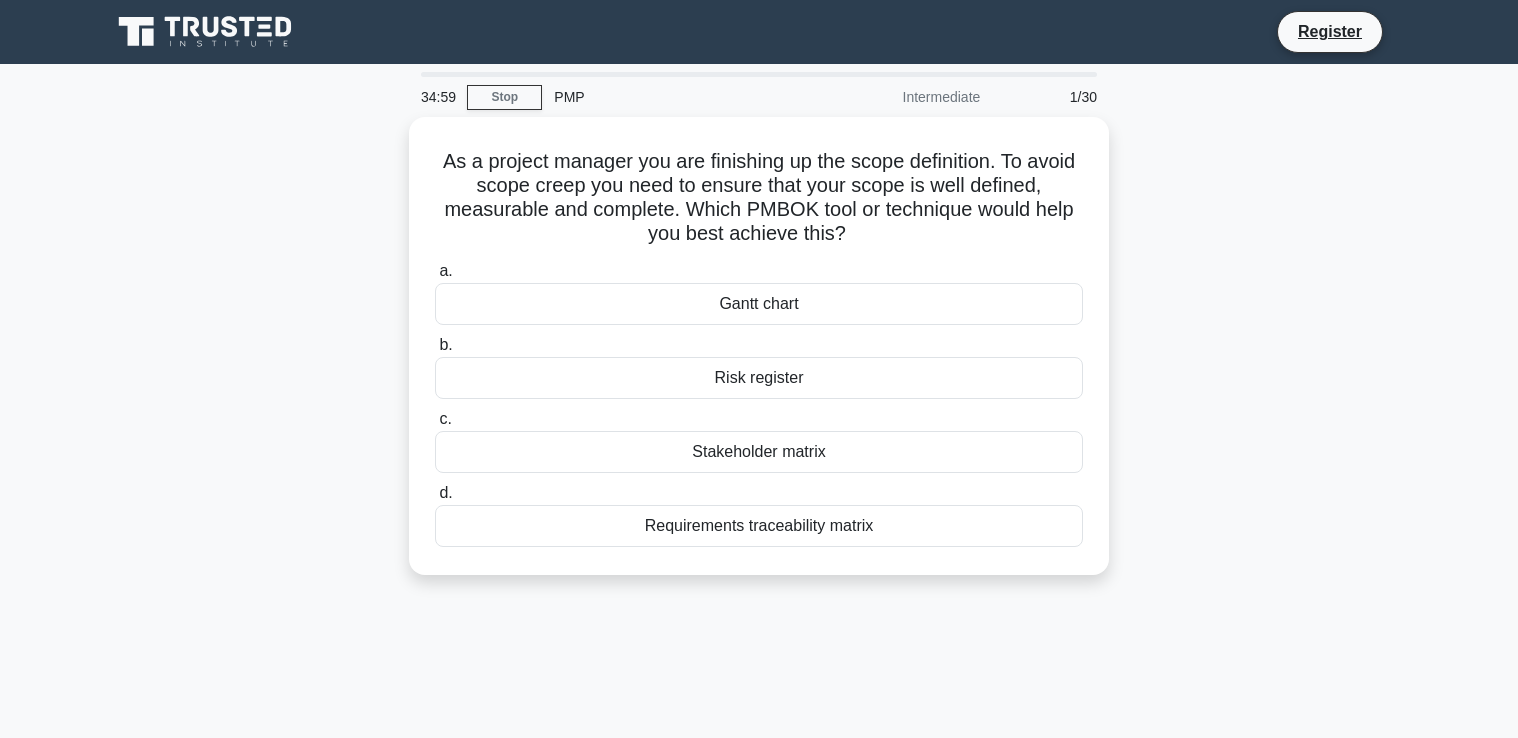 scroll, scrollTop: 0, scrollLeft: 0, axis: both 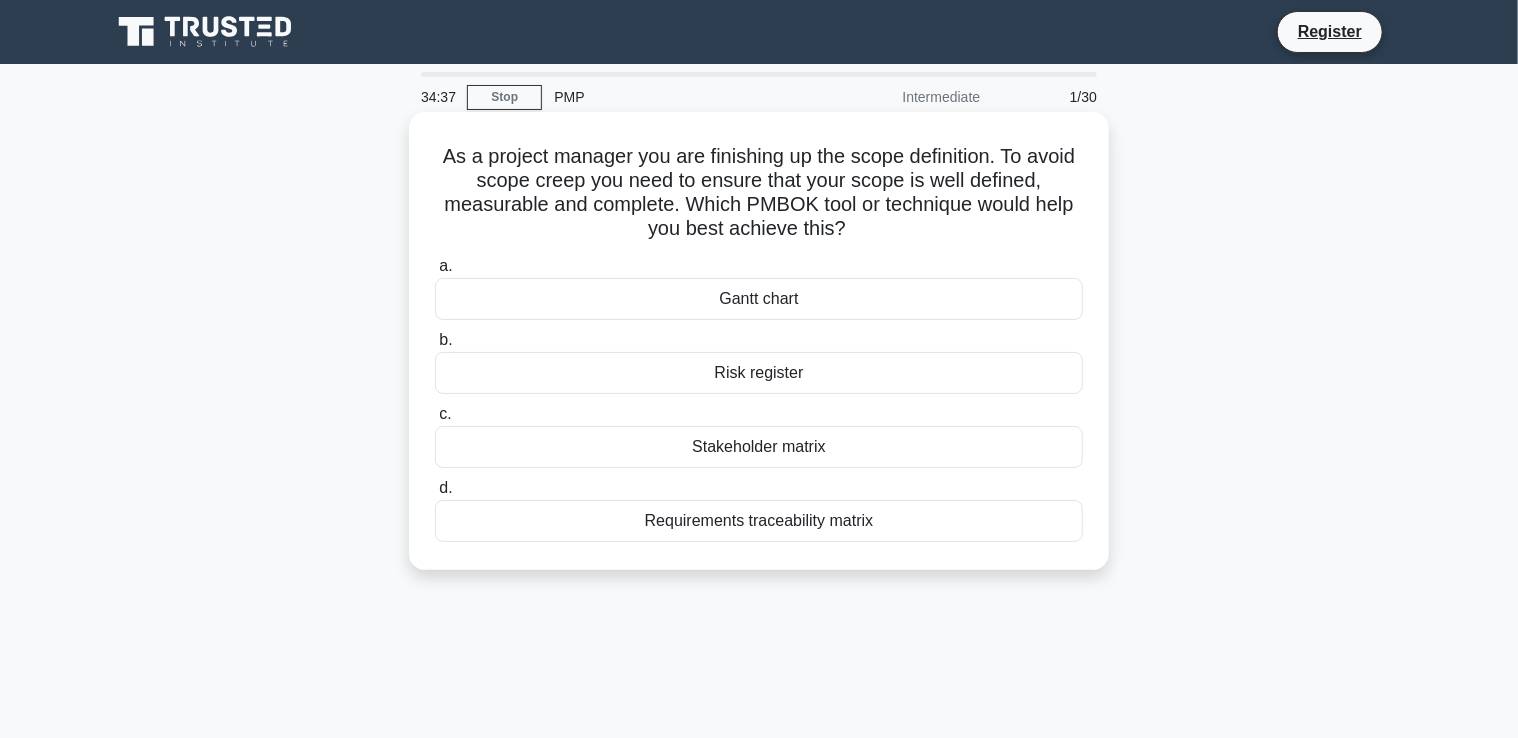 click on "Requirements traceability matrix" at bounding box center [759, 521] 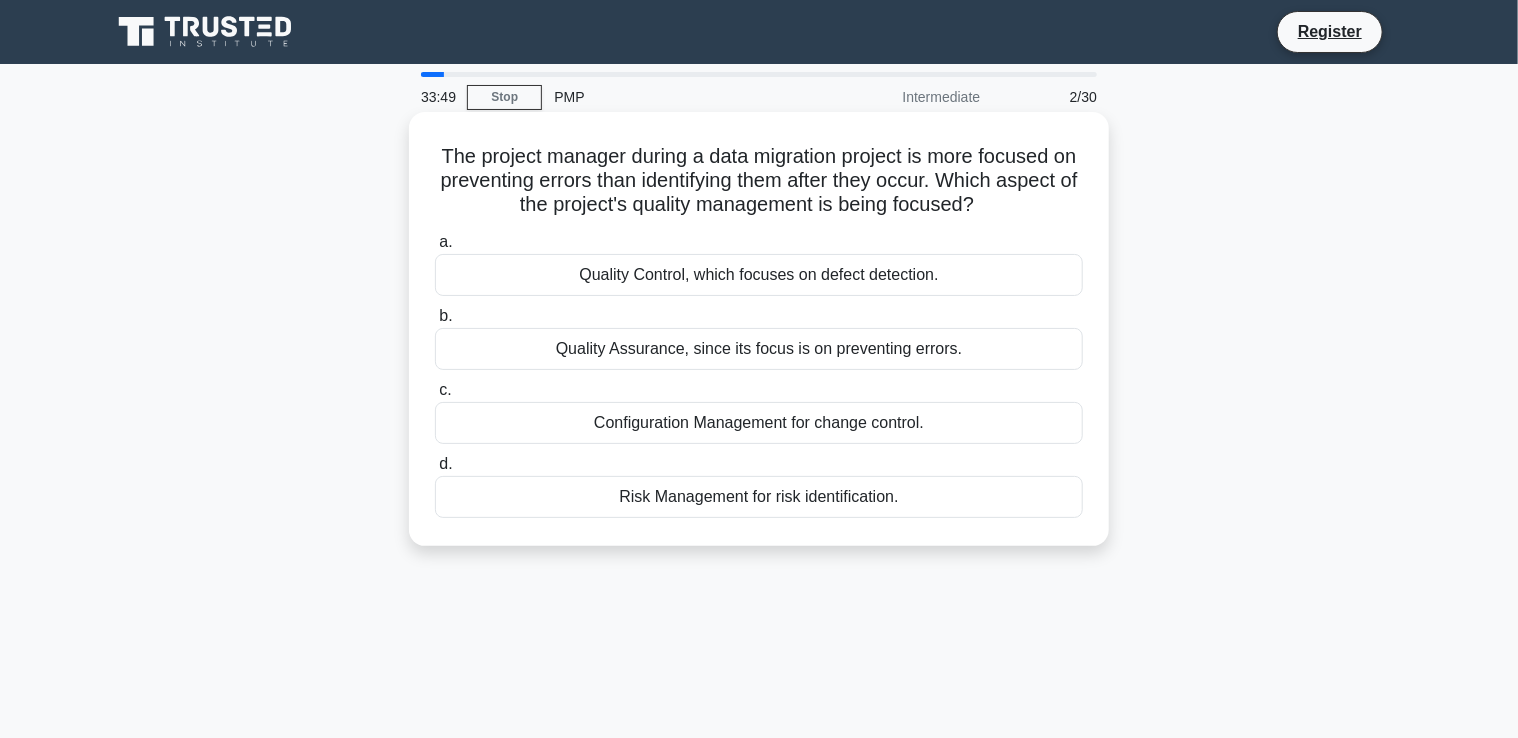 click on "Quality Assurance, since its focus is on preventing errors." at bounding box center (759, 349) 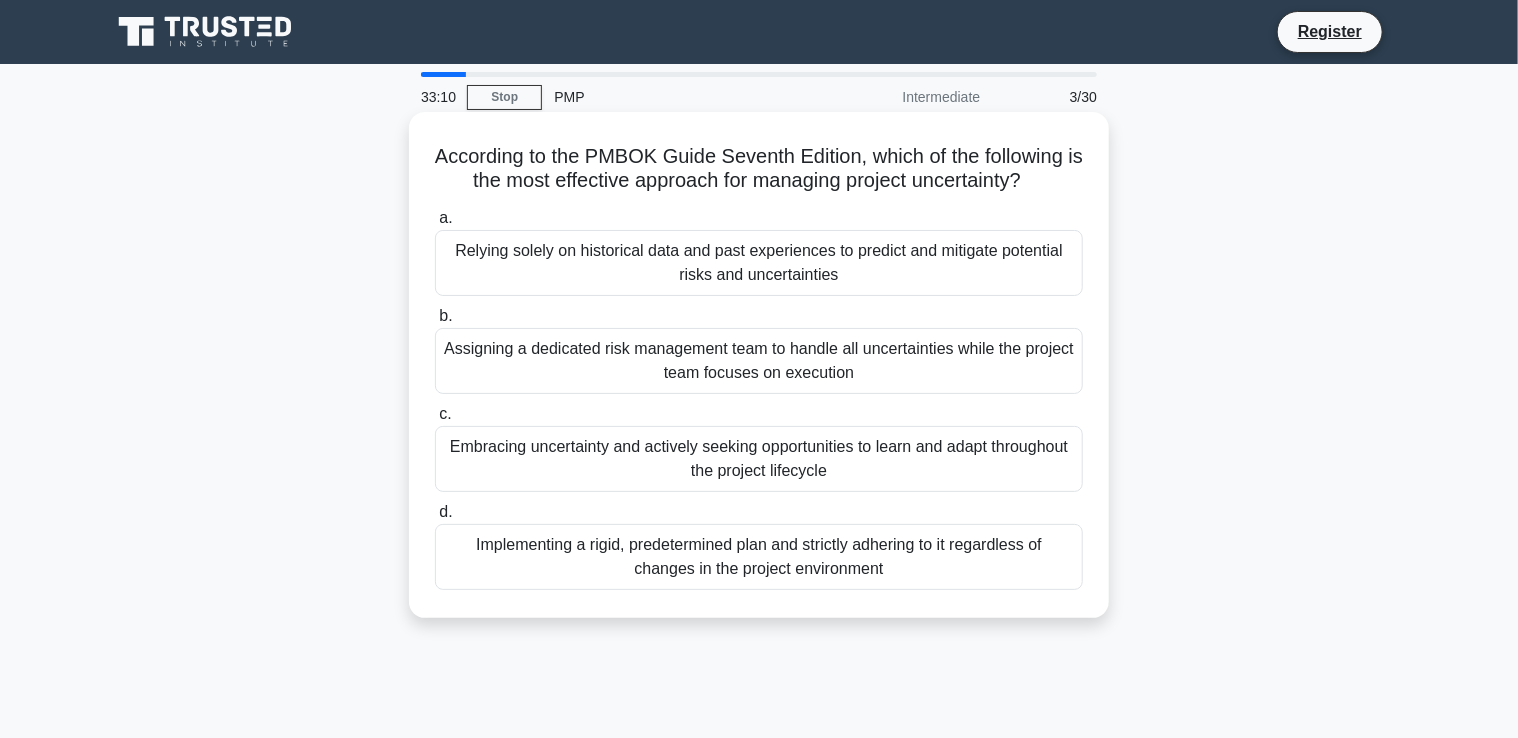 click on "Embracing uncertainty and actively seeking opportunities to learn and adapt throughout the project lifecycle" at bounding box center [759, 459] 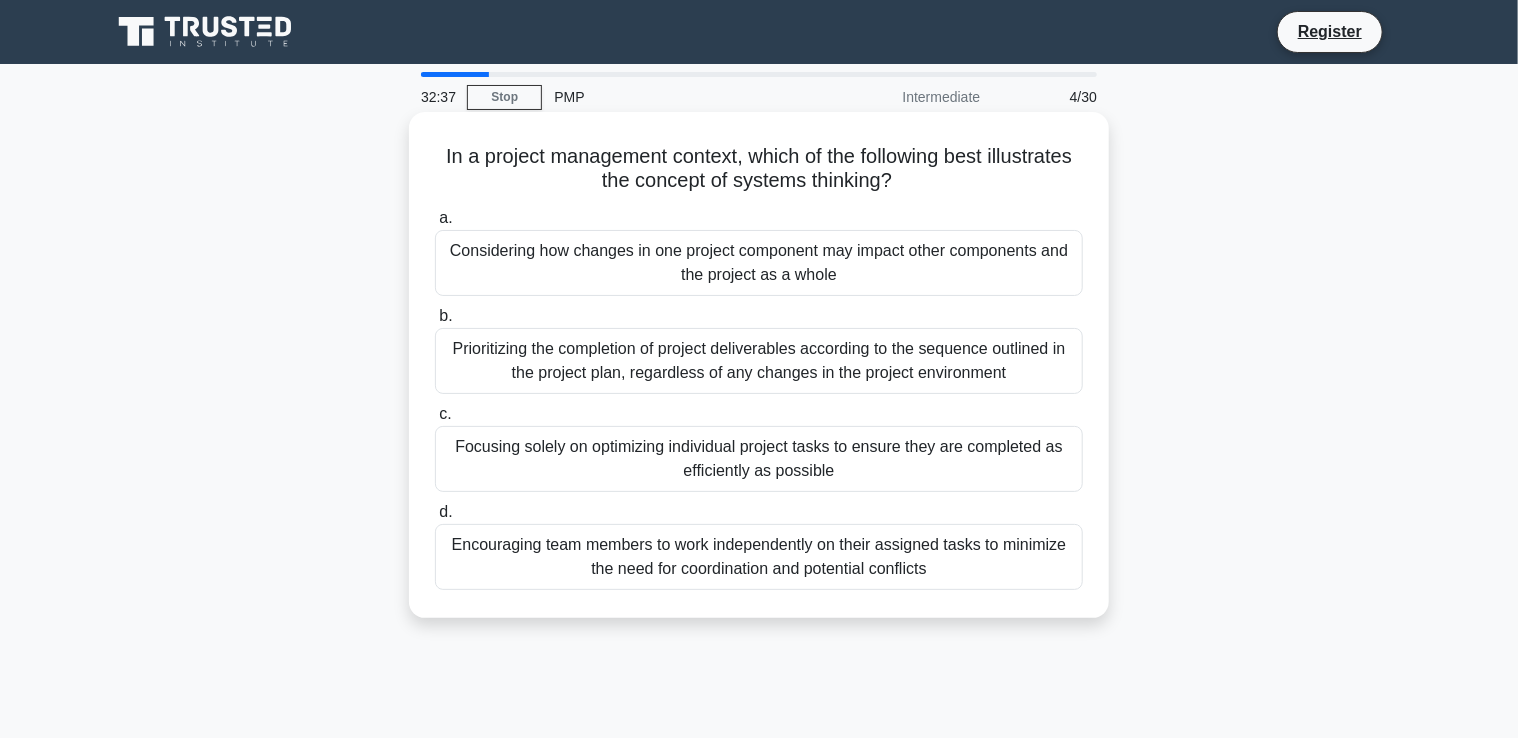 click on "Considering how changes in one project component may impact other components and the project as a whole" at bounding box center (759, 263) 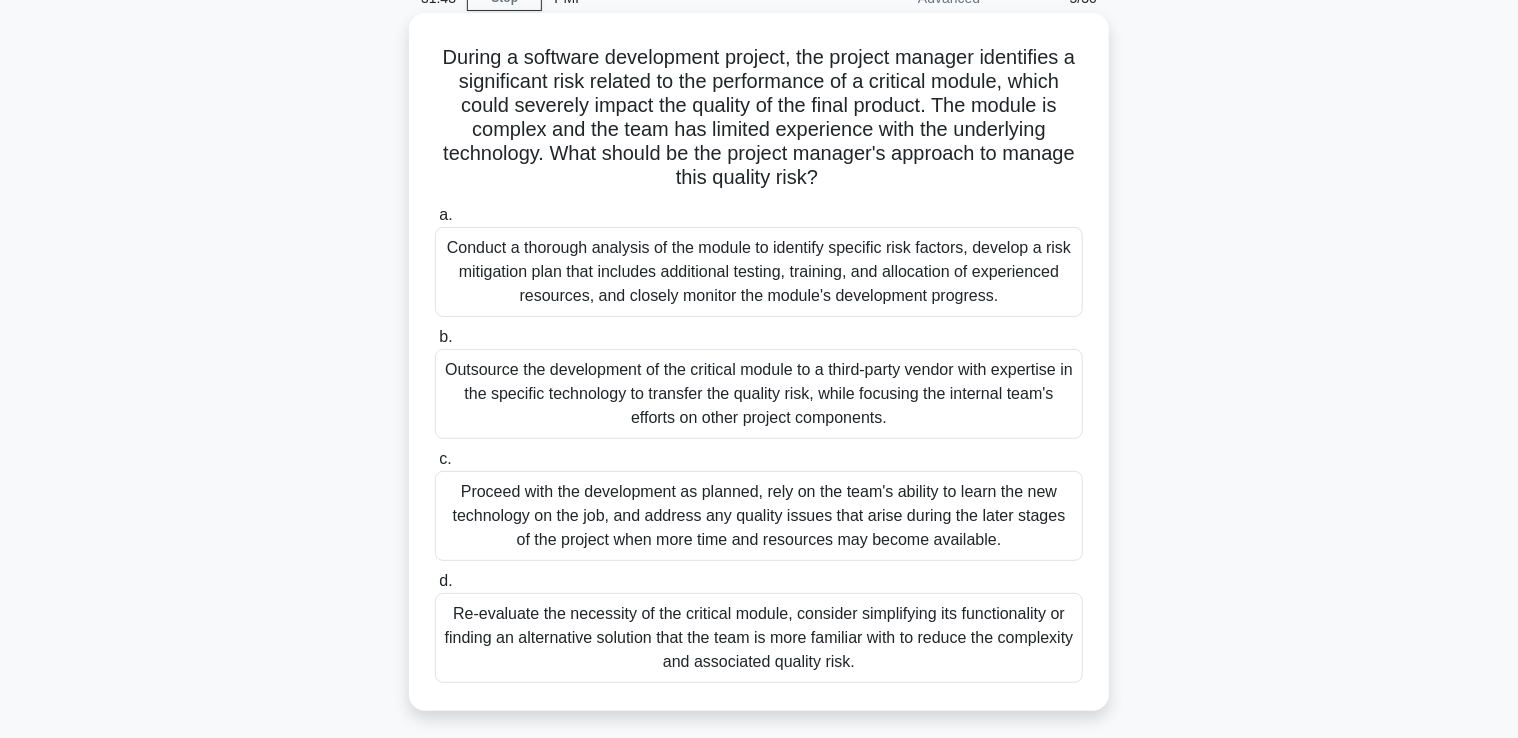 scroll, scrollTop: 100, scrollLeft: 0, axis: vertical 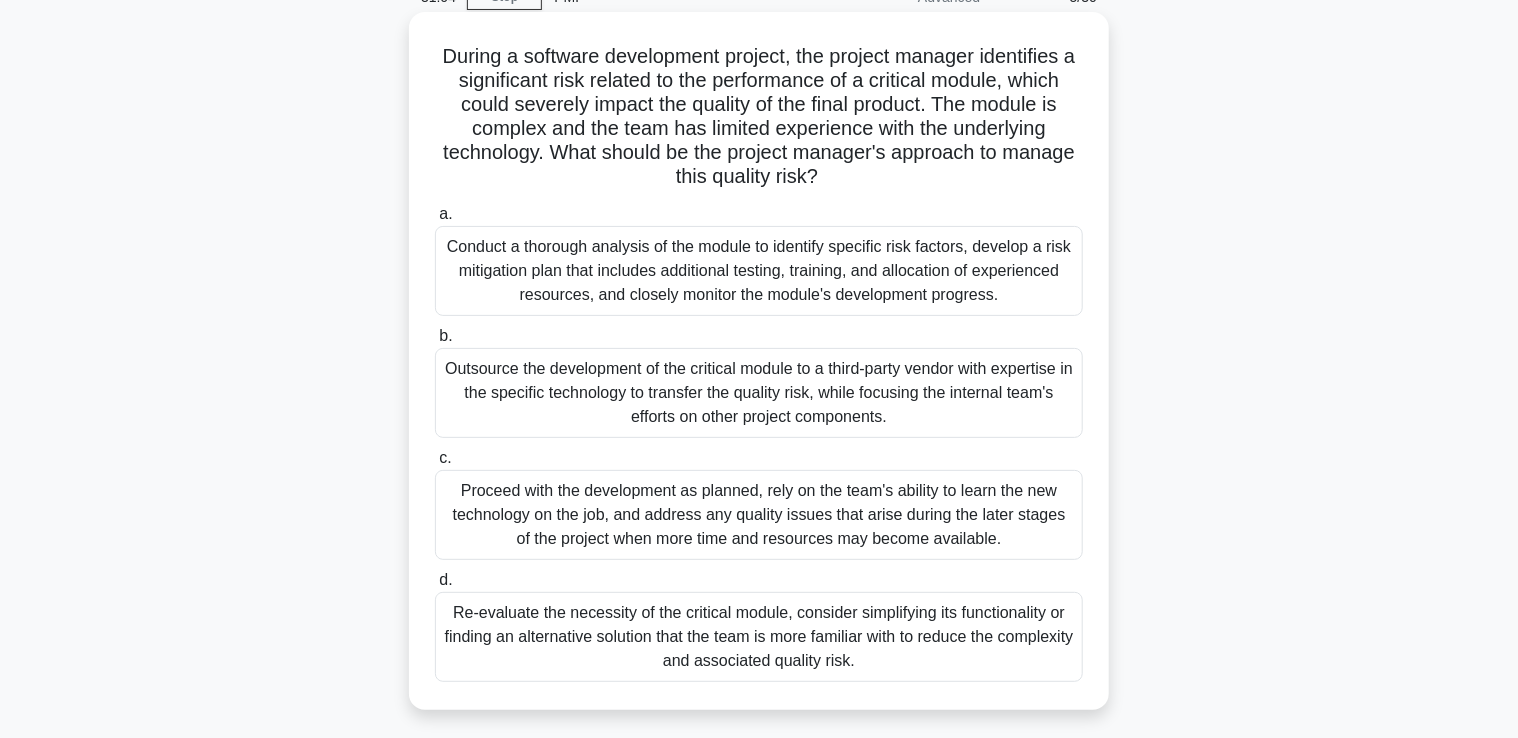 click on "Conduct a thorough analysis of the module to identify specific risk factors, develop a risk mitigation plan that includes additional testing, training, and allocation of experienced resources, and closely monitor the module's development progress." at bounding box center (759, 271) 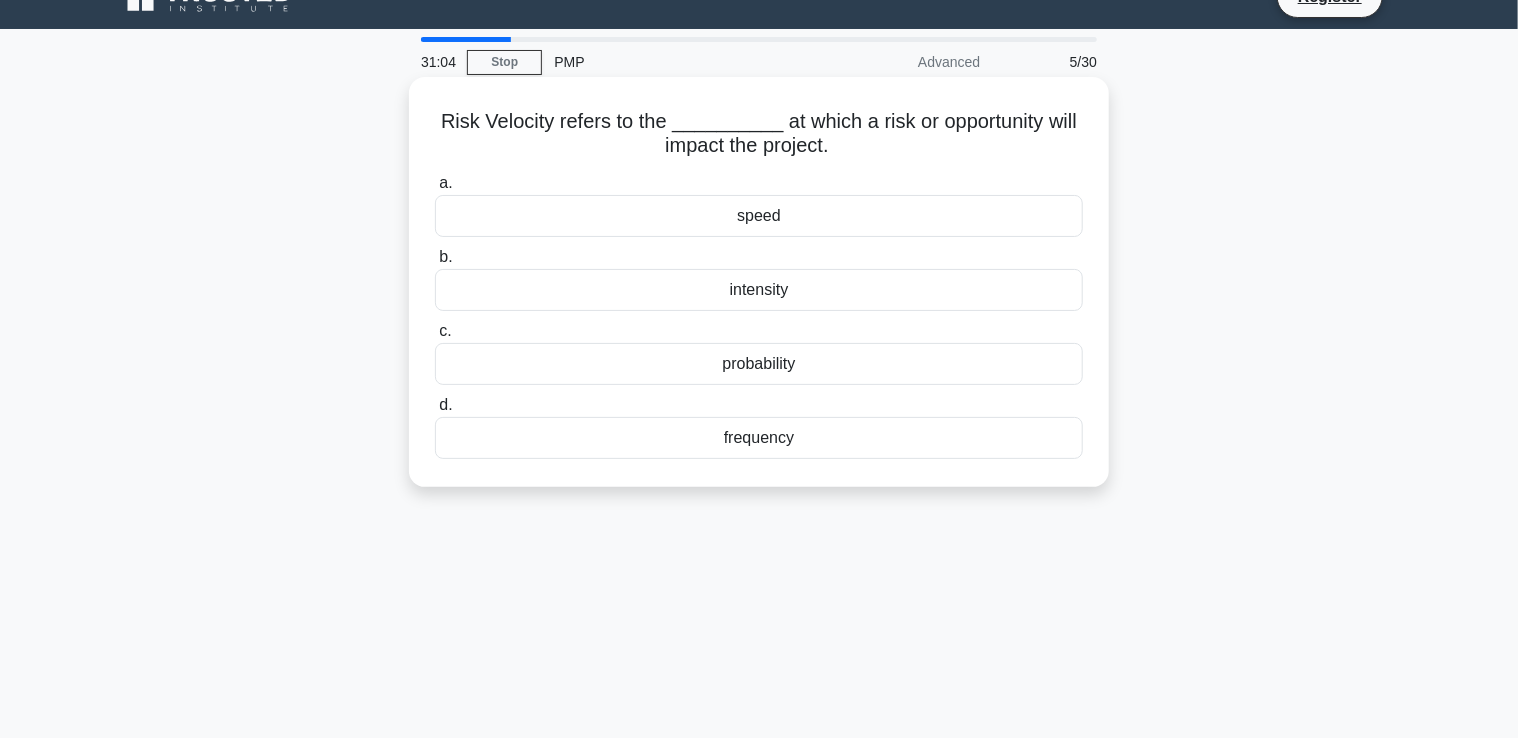 scroll, scrollTop: 0, scrollLeft: 0, axis: both 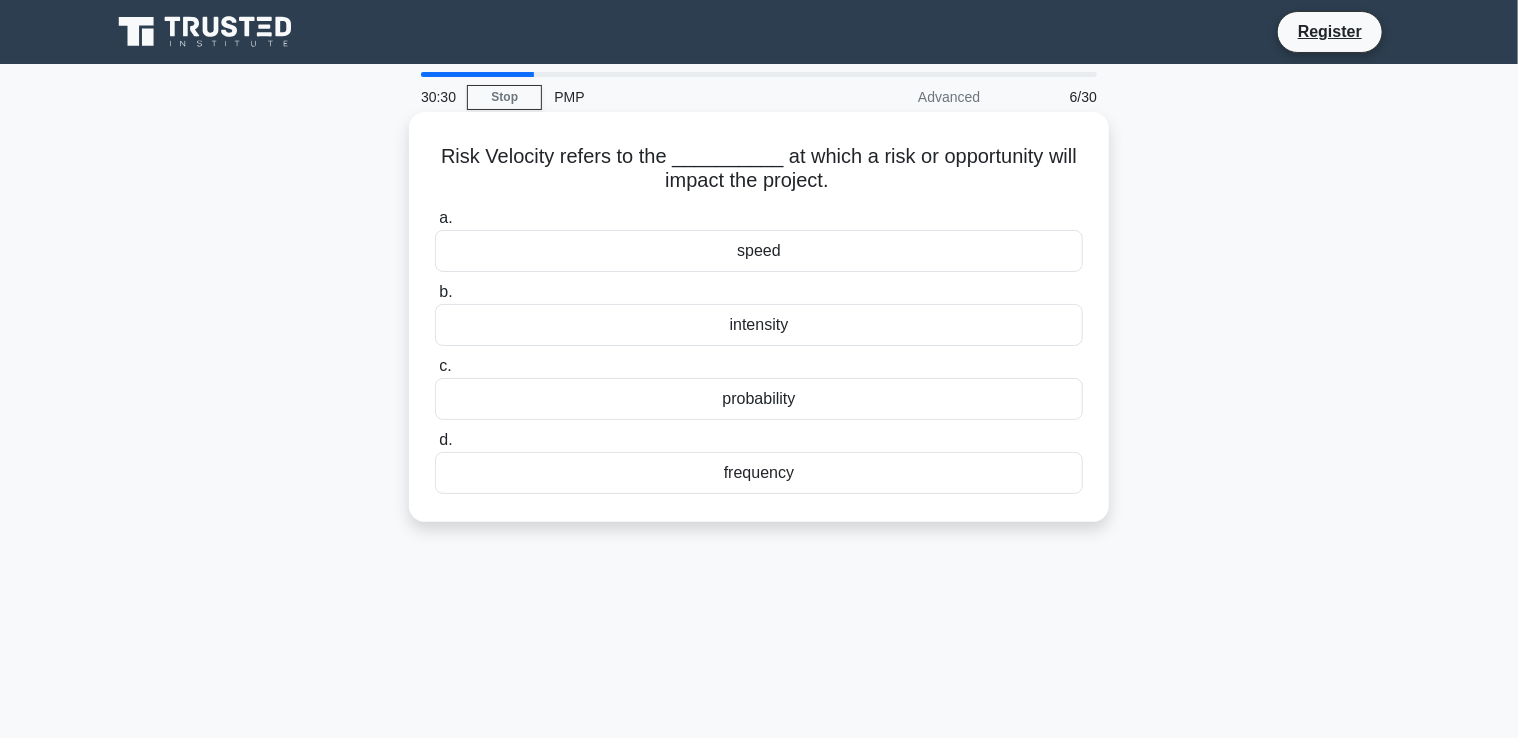 click on "probability" at bounding box center [759, 399] 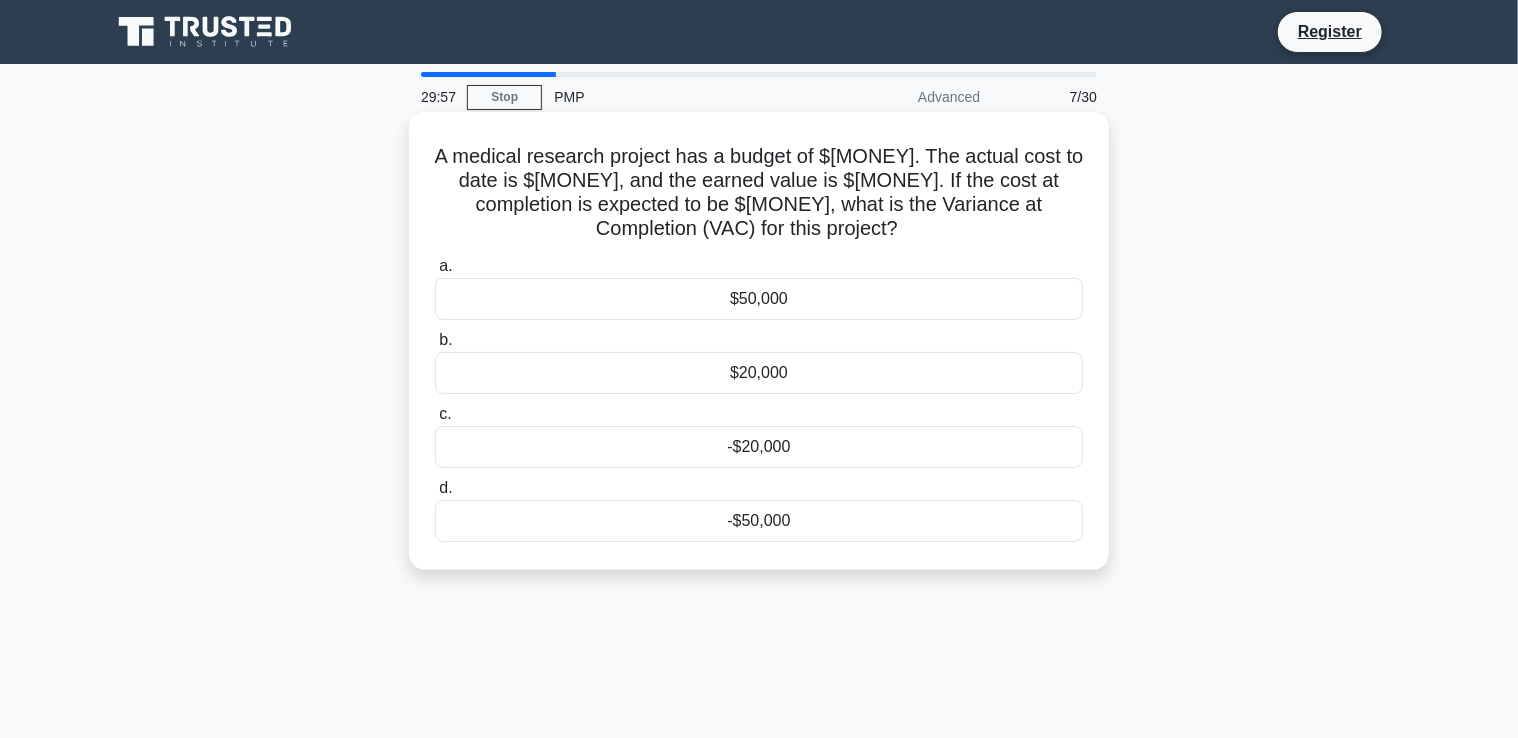 click on "-$50,000" at bounding box center (759, 521) 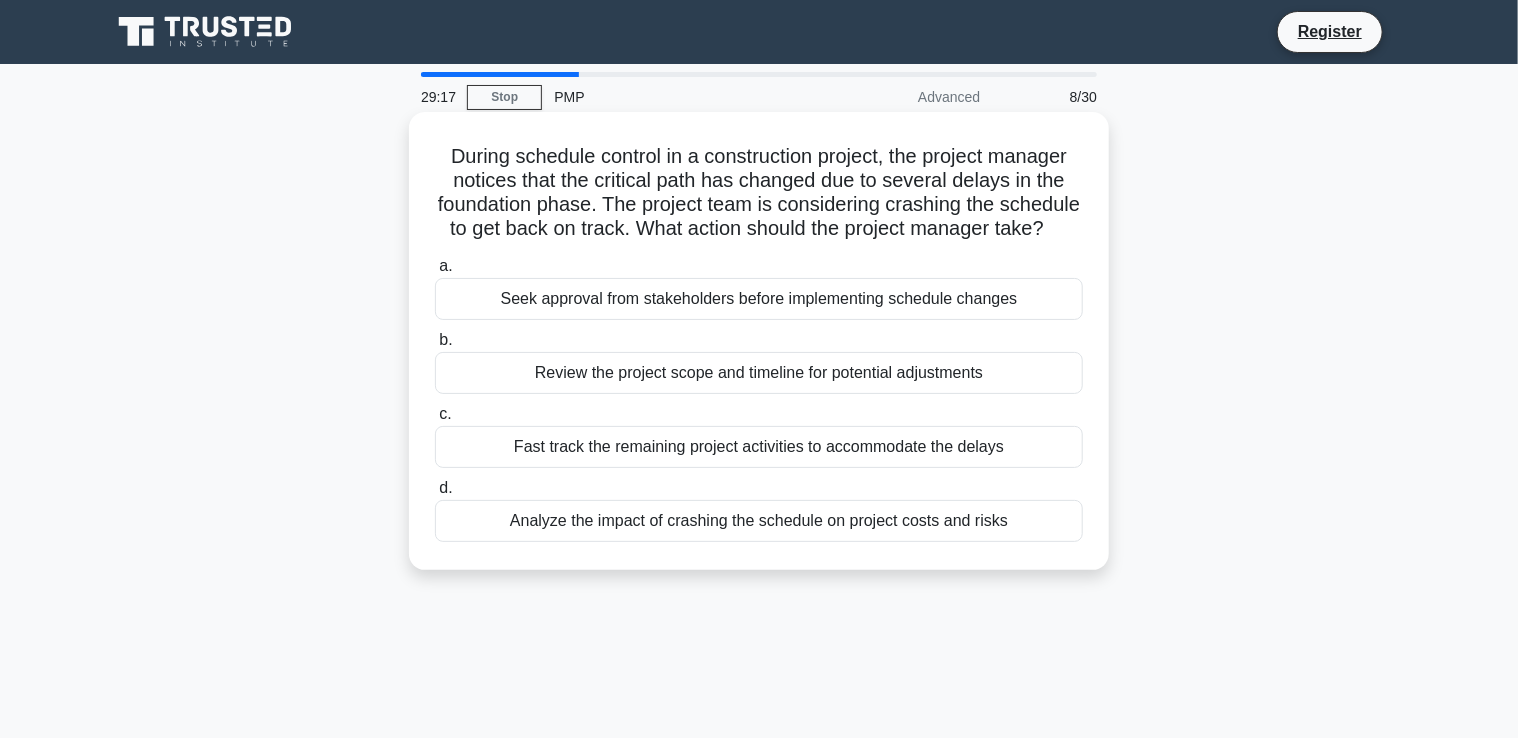 click on "Analyze the impact of crashing the schedule on project costs and risks" at bounding box center (759, 521) 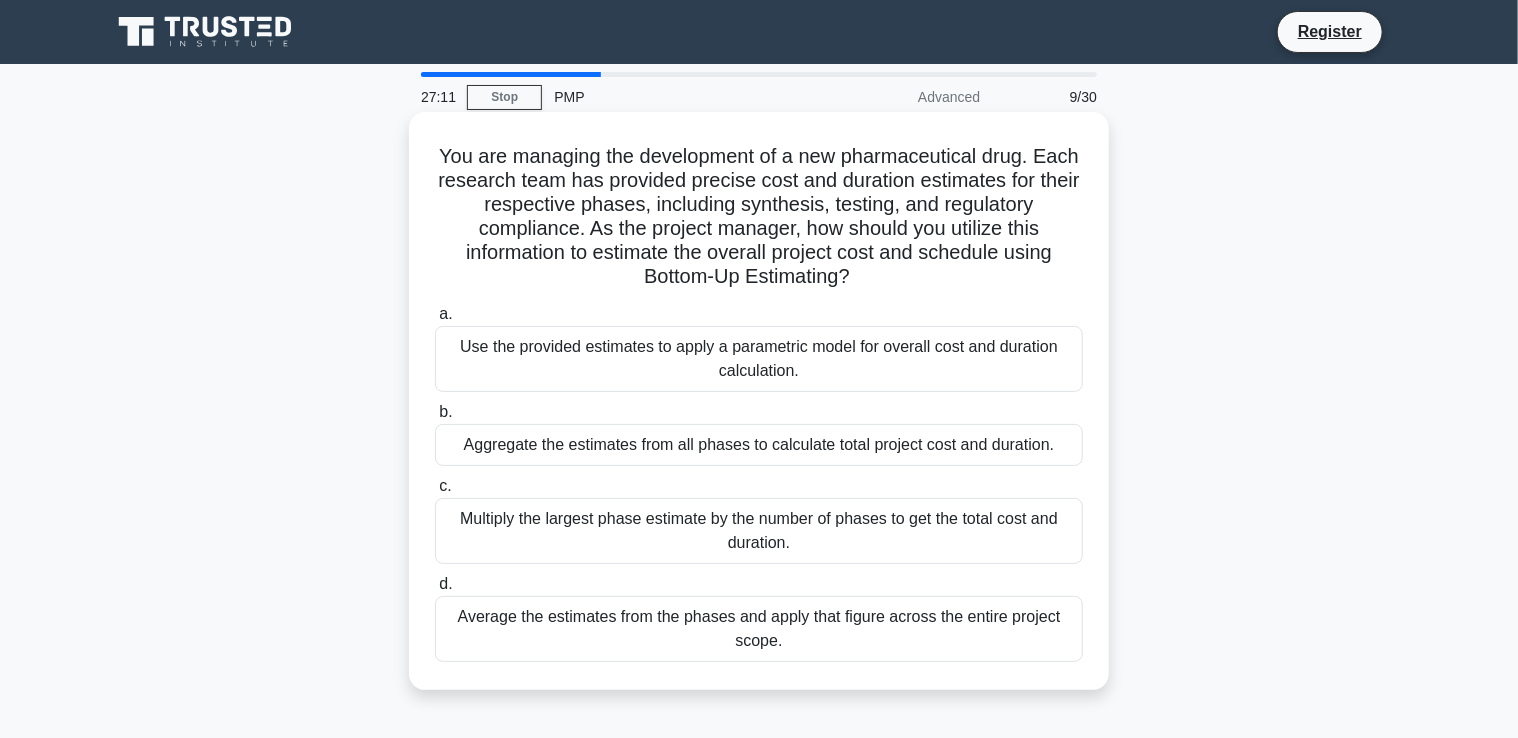 click on "Aggregate the estimates from all phases to calculate total project cost and duration." at bounding box center [759, 445] 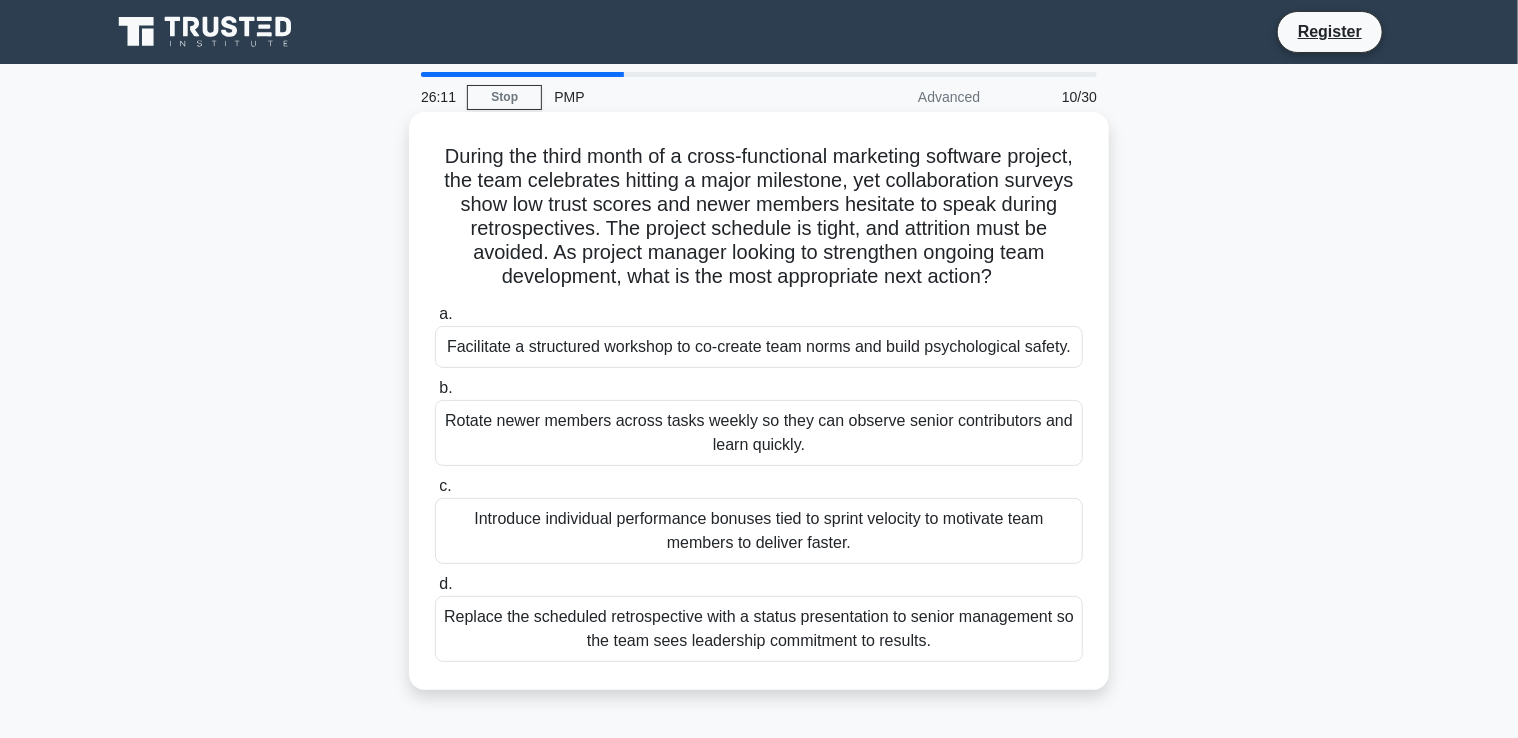 click on "Facilitate a structured workshop to co-create team norms and build psychological safety." at bounding box center (759, 347) 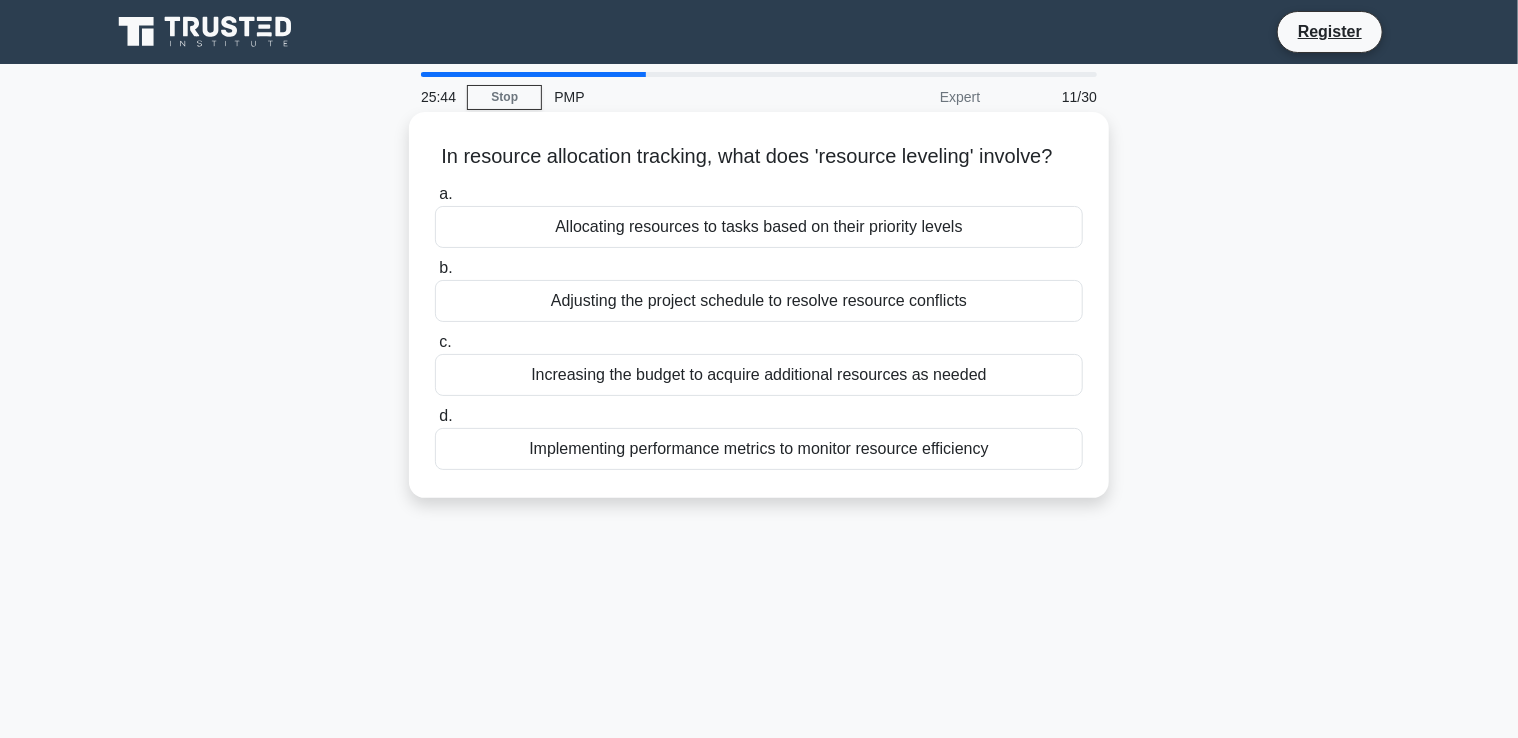 click on "Adjusting the project schedule to resolve resource conflicts" at bounding box center [759, 301] 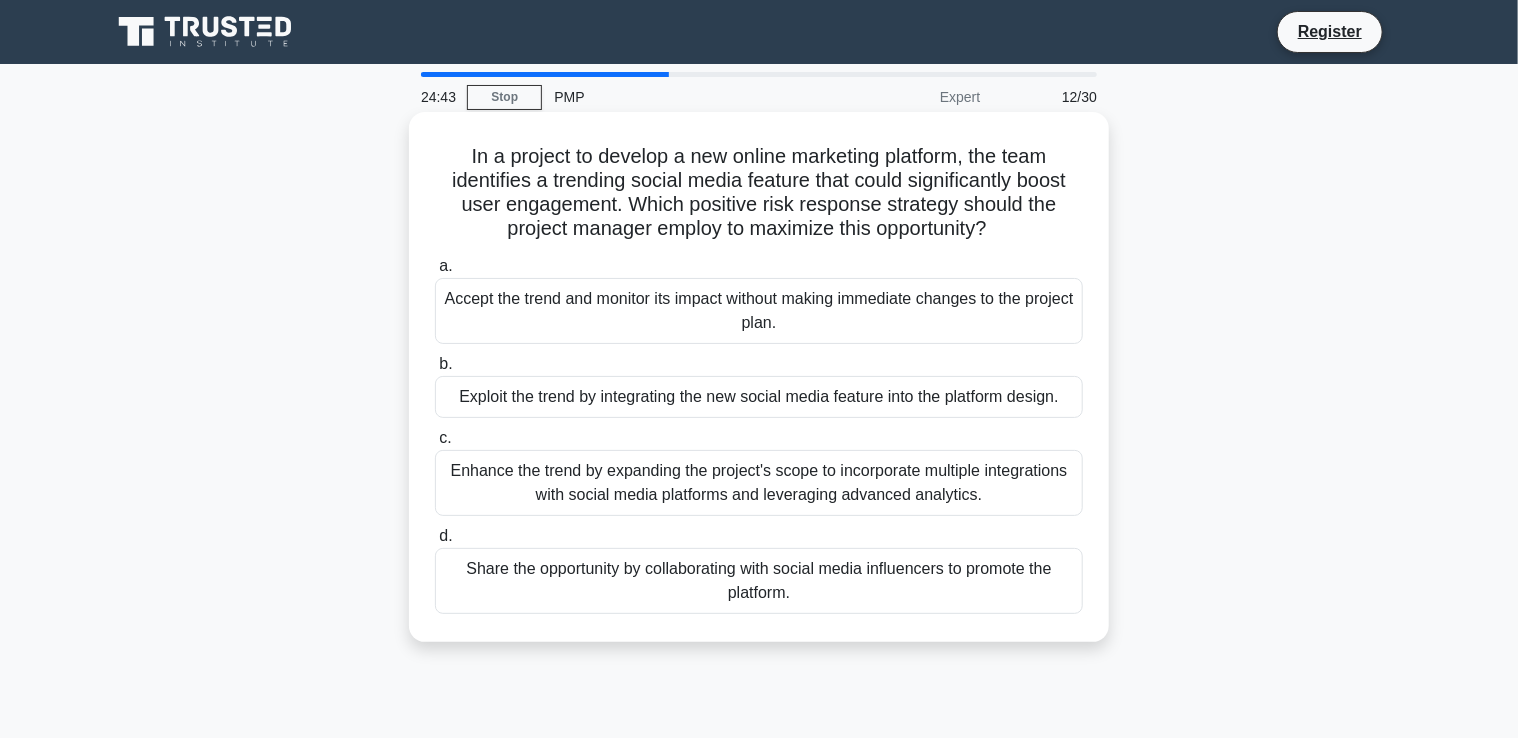 click on "Exploit the trend by integrating the new social media feature into the platform design." at bounding box center (759, 397) 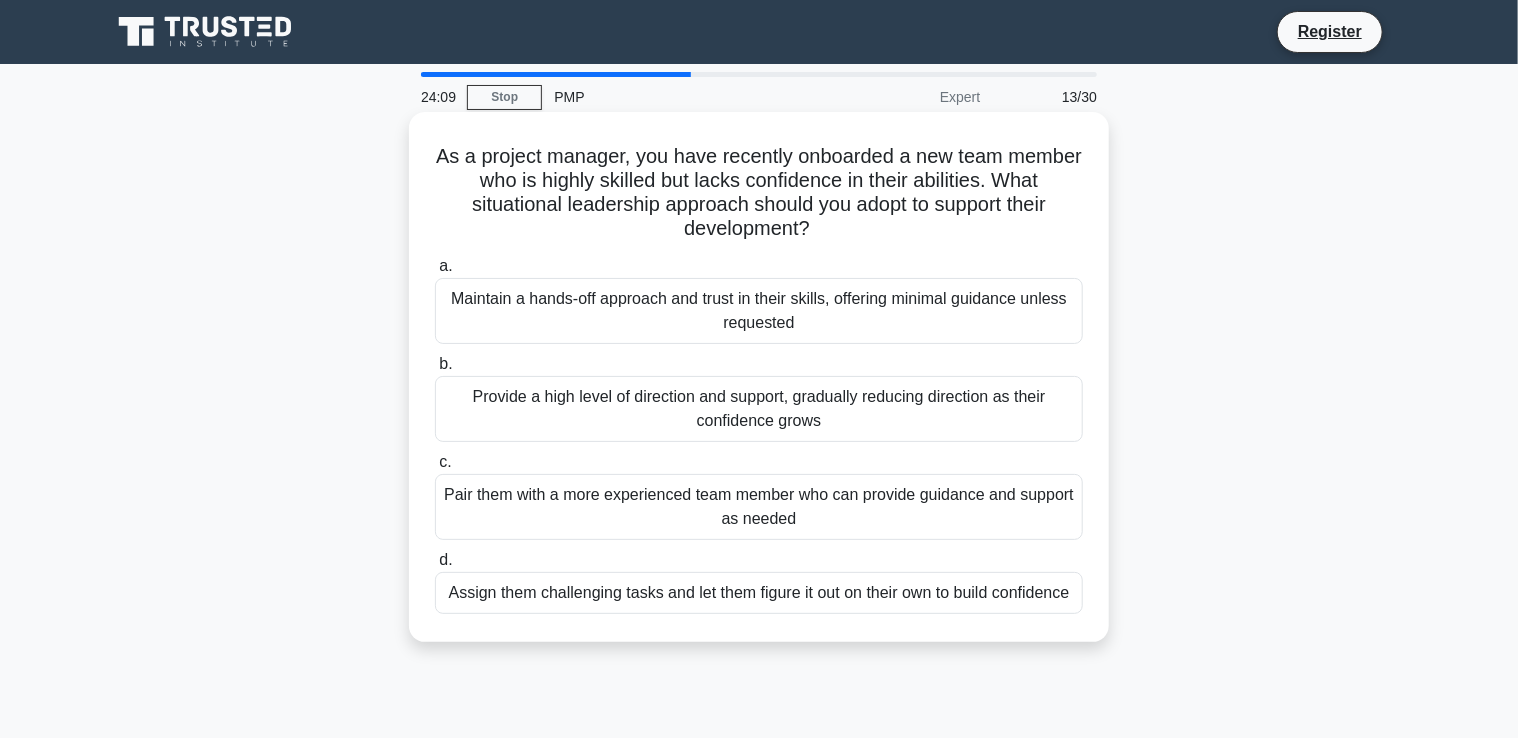 click on "Provide a high level of direction and support, gradually reducing direction as their confidence grows" at bounding box center [759, 409] 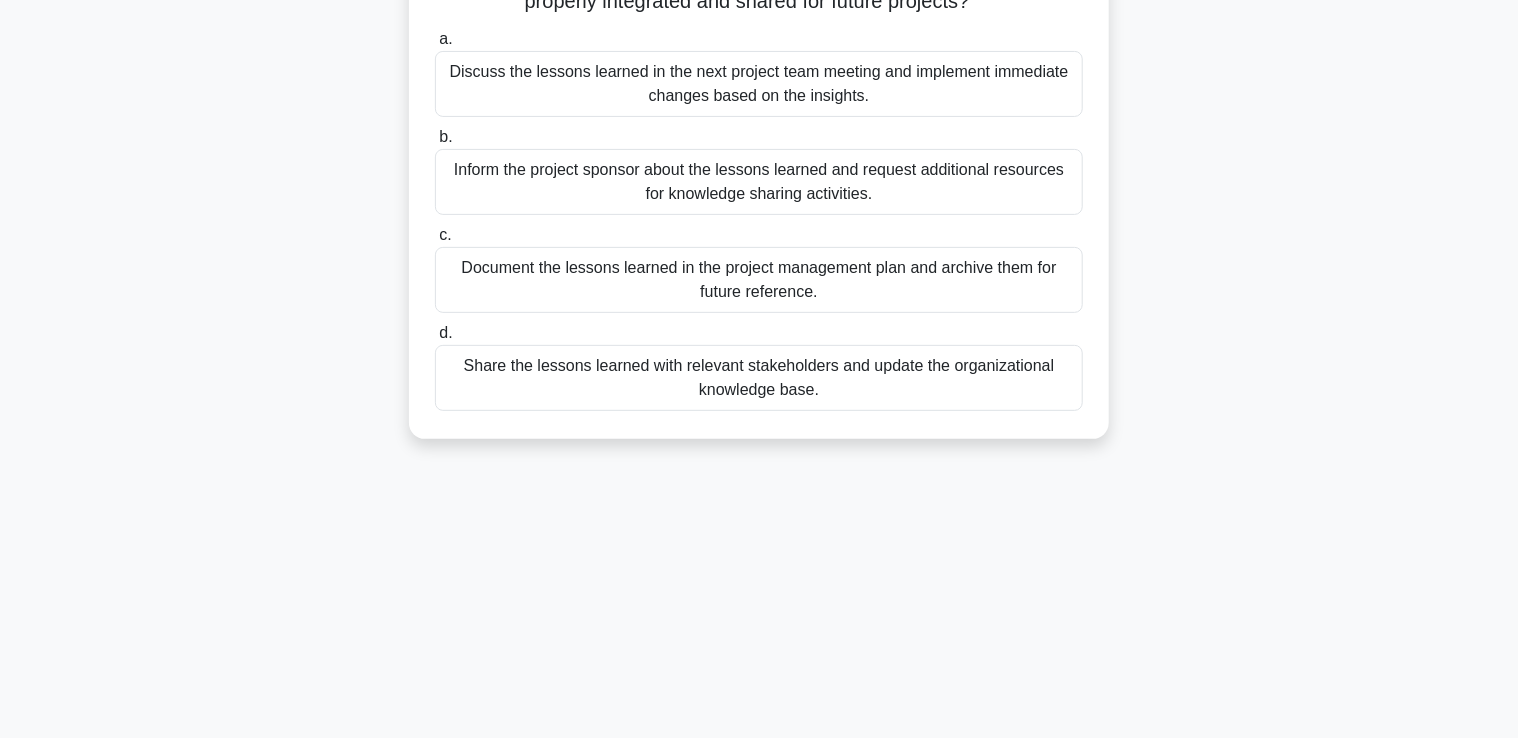 scroll, scrollTop: 342, scrollLeft: 0, axis: vertical 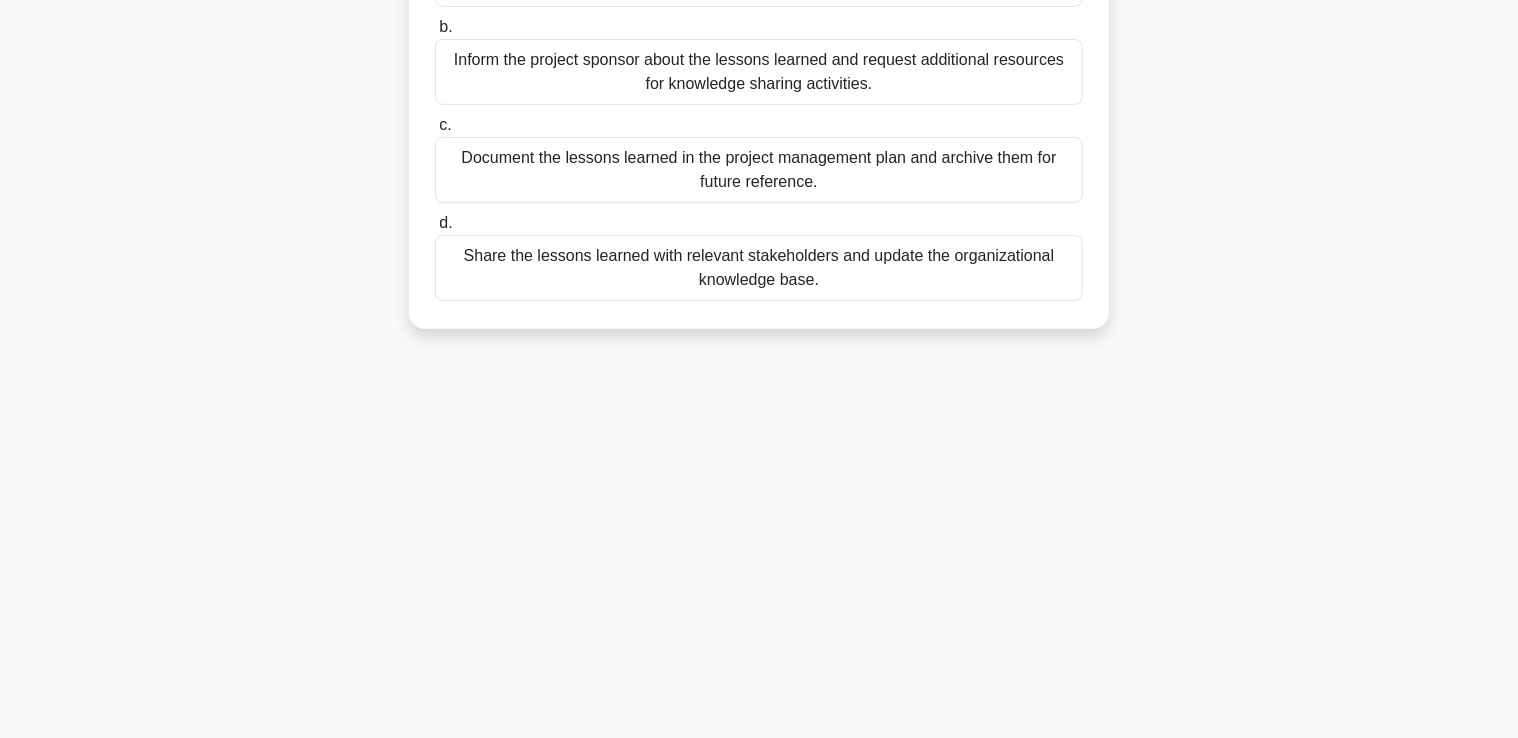 drag, startPoint x: 592, startPoint y: 493, endPoint x: 536, endPoint y: 646, distance: 162.92636 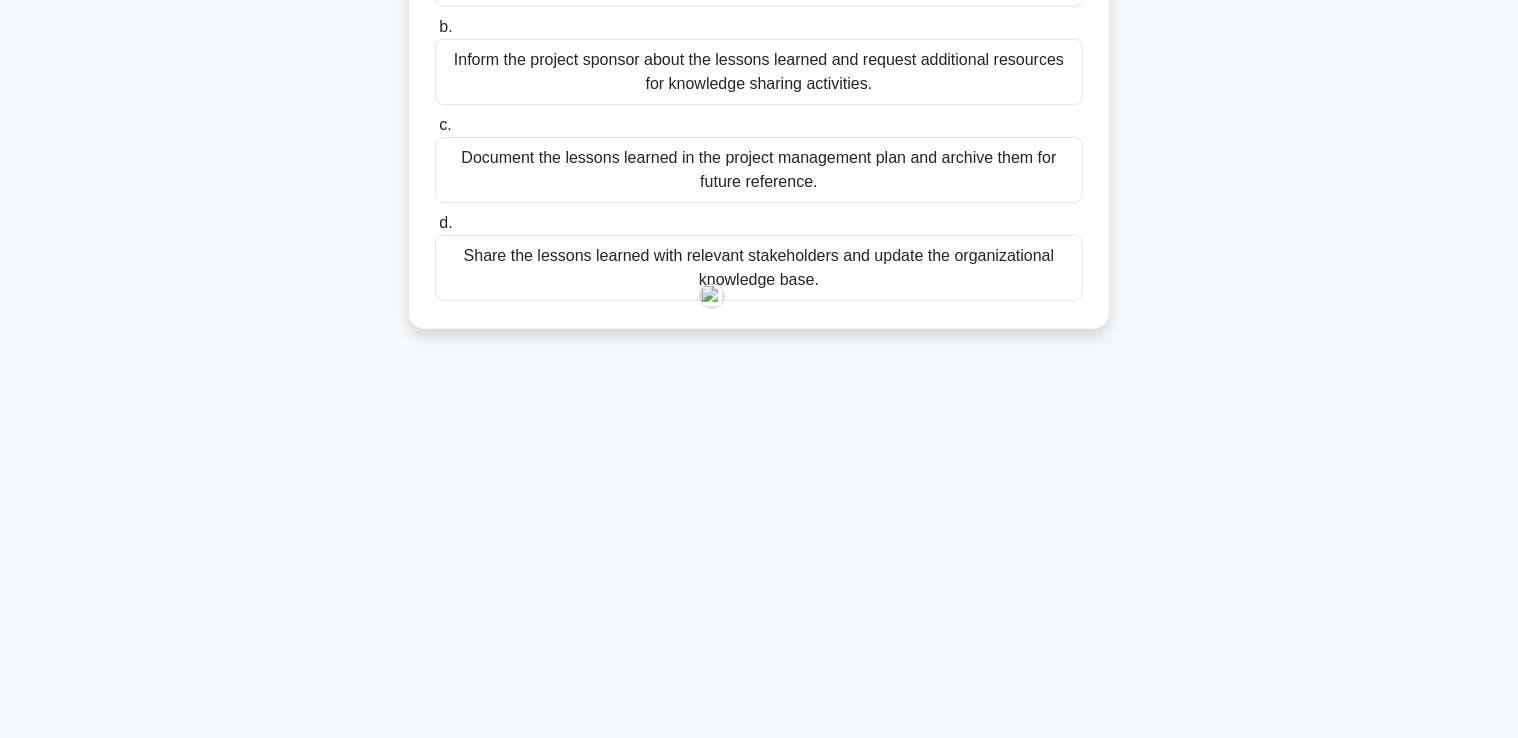 drag, startPoint x: 536, startPoint y: 646, endPoint x: 541, endPoint y: 428, distance: 218.05733 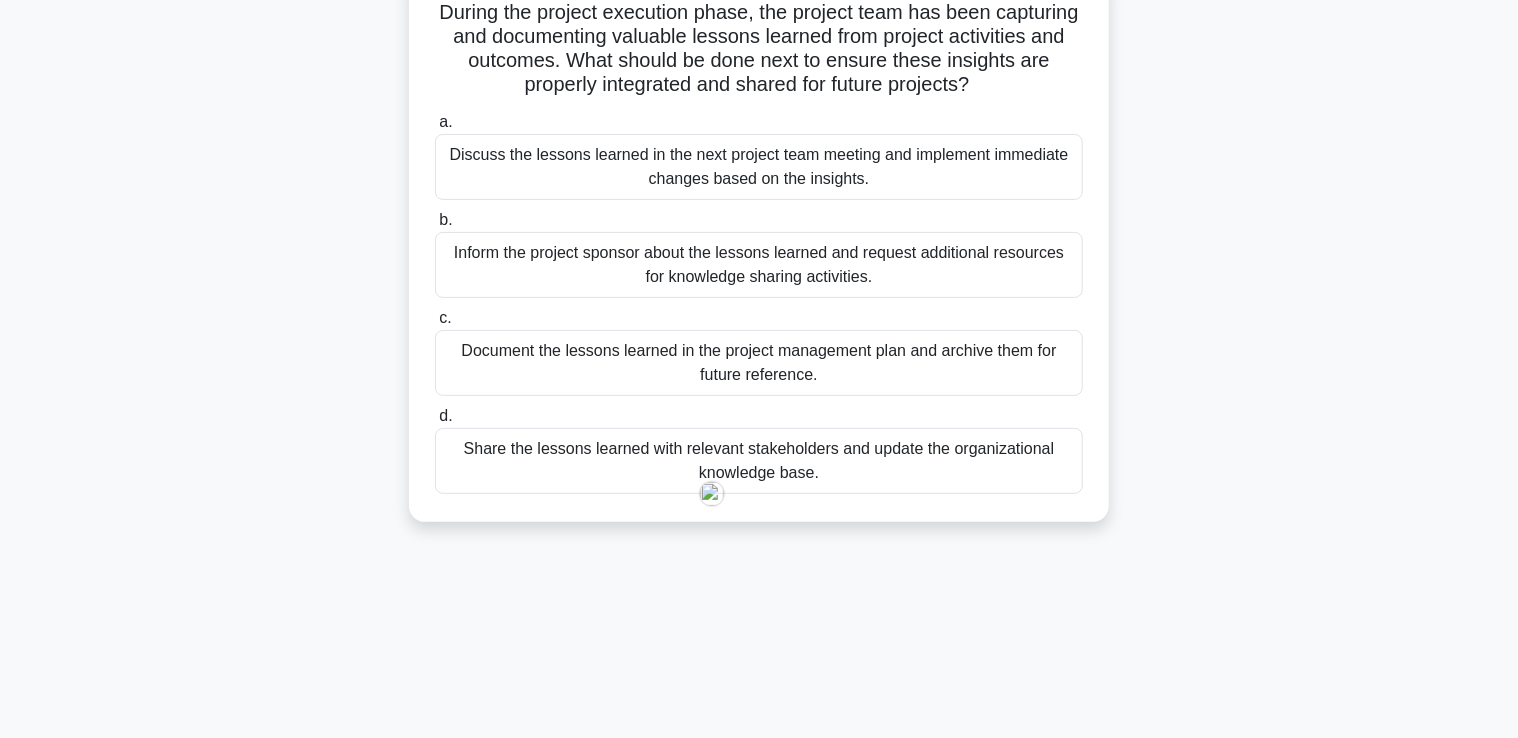 scroll, scrollTop: 142, scrollLeft: 0, axis: vertical 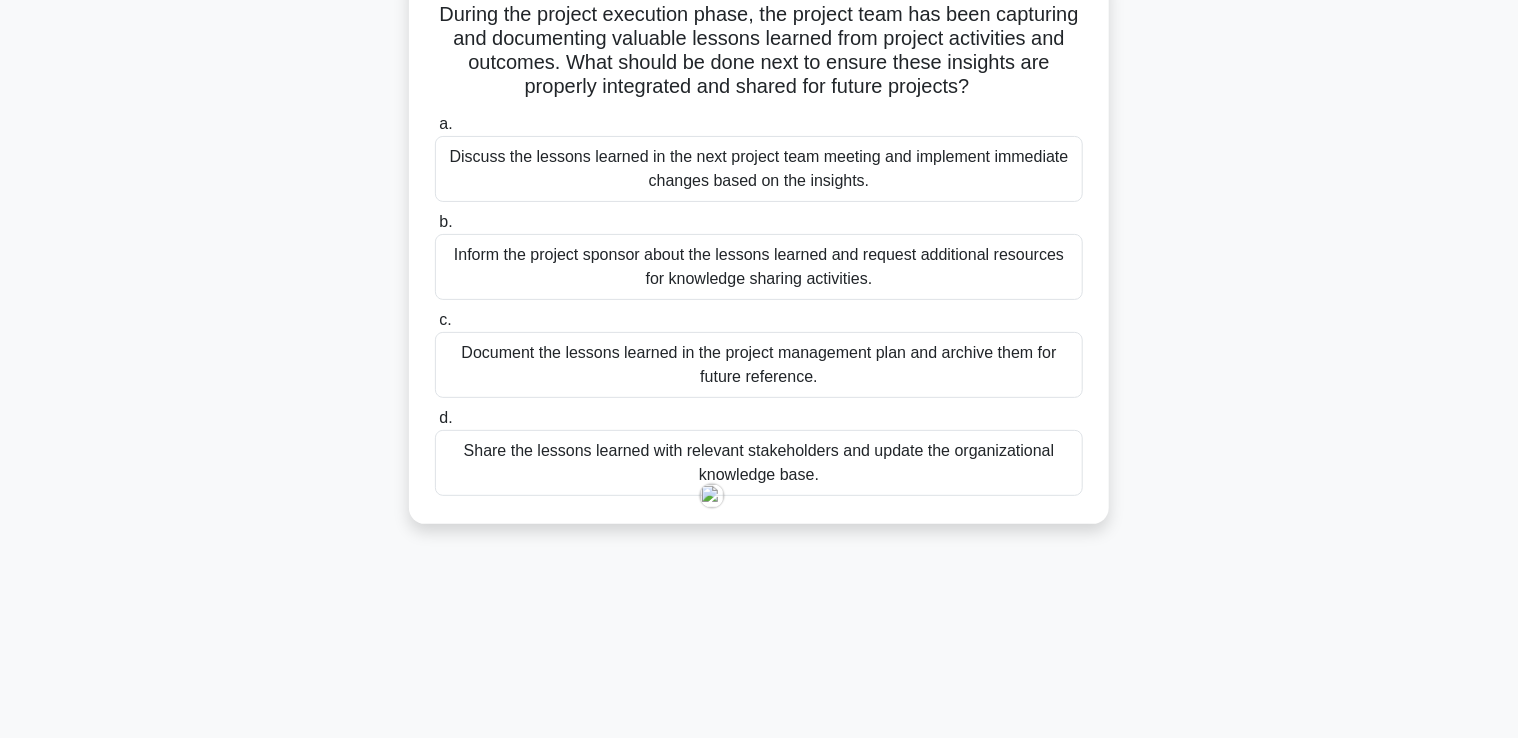 click on "Share the lessons learned with relevant stakeholders and update the organizational knowledge base." at bounding box center (759, 463) 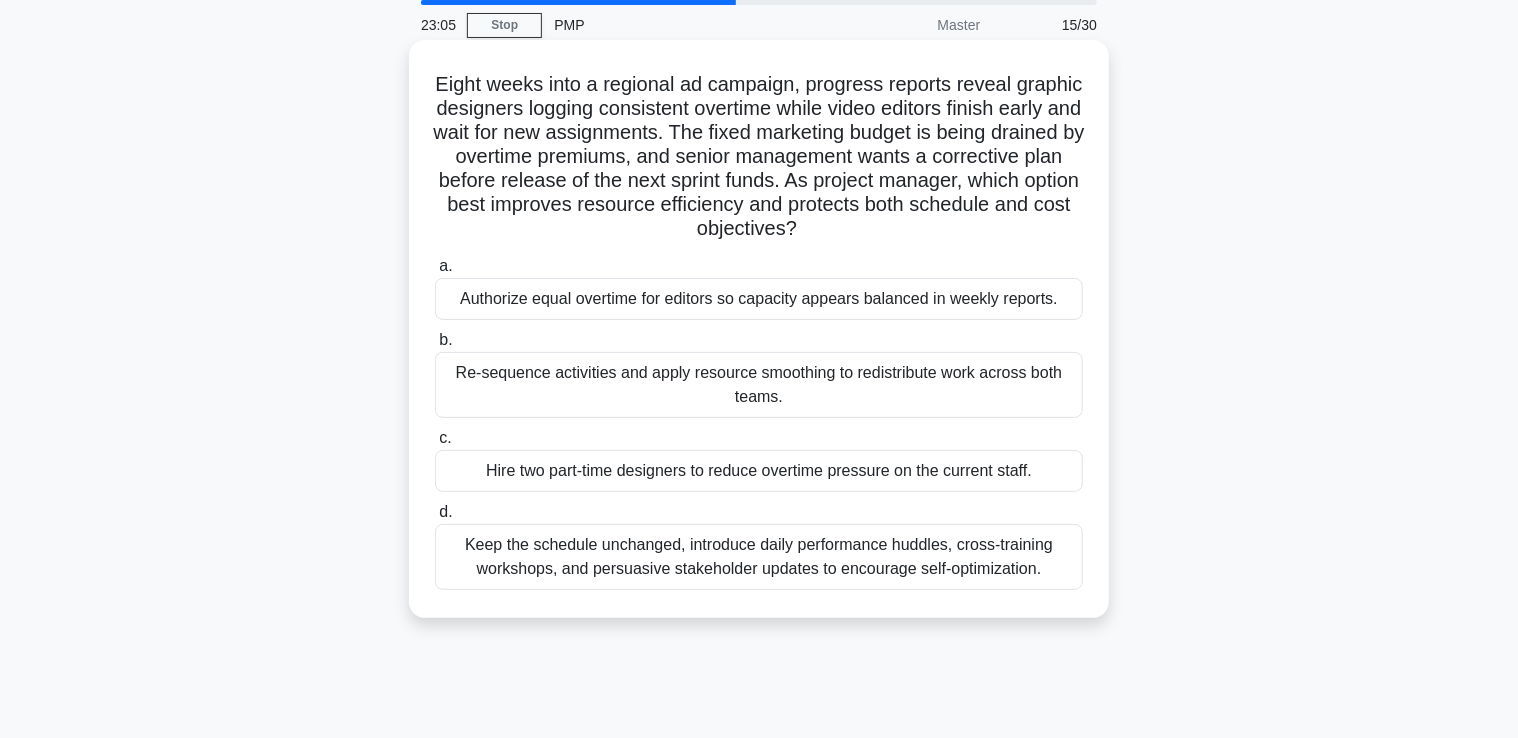 scroll, scrollTop: 0, scrollLeft: 0, axis: both 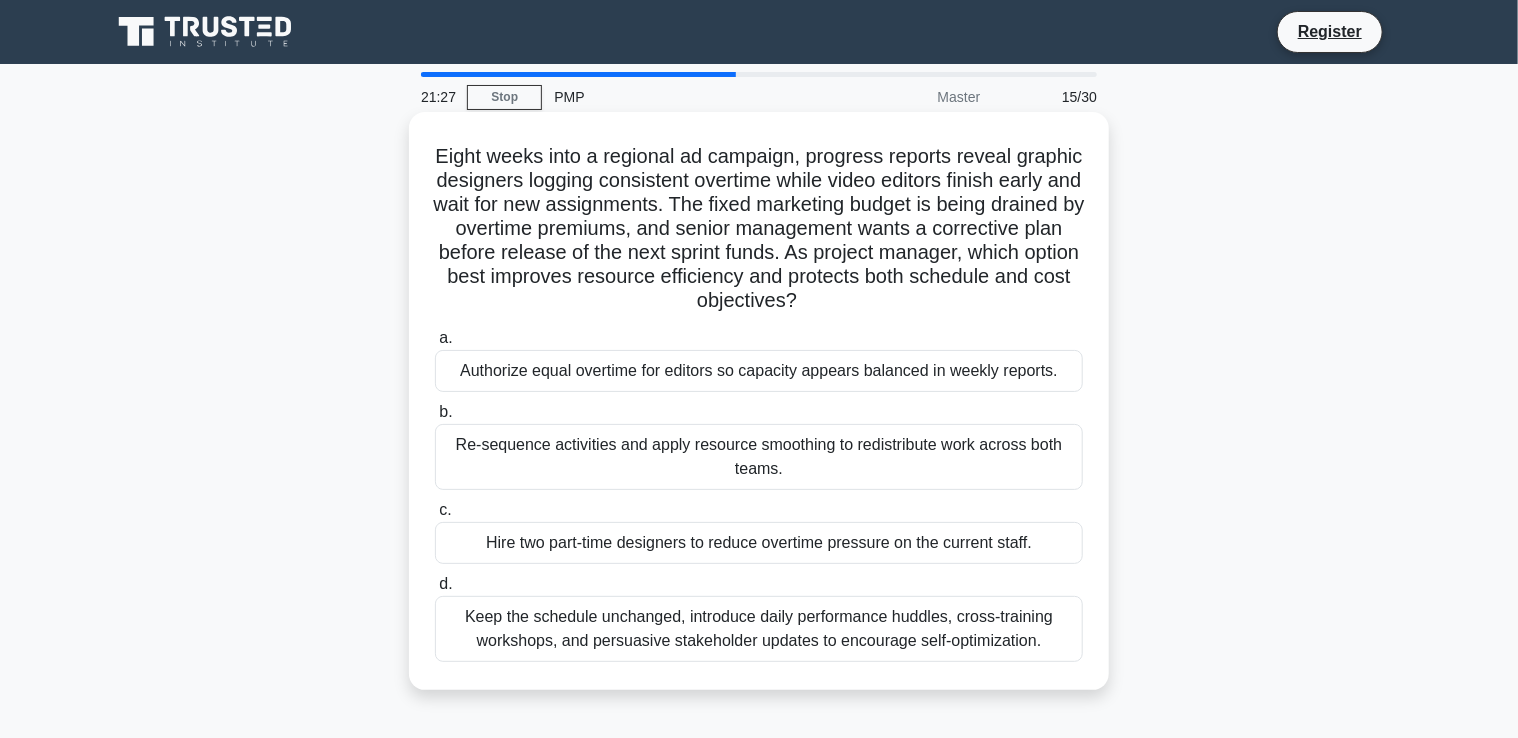 click on "Re-sequence activities and apply resource smoothing to redistribute work across both teams." at bounding box center [759, 457] 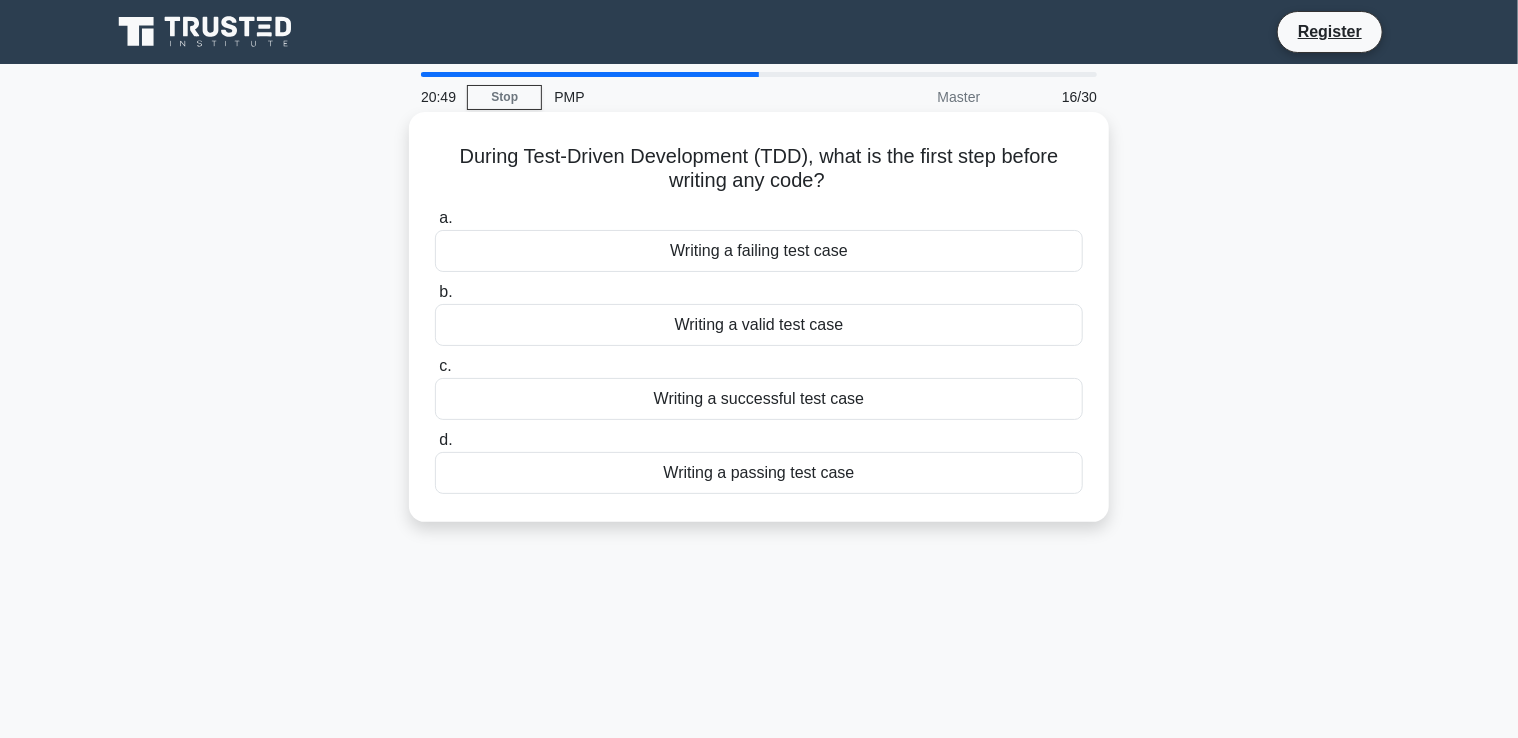 click on "Writing a valid test case" at bounding box center [759, 325] 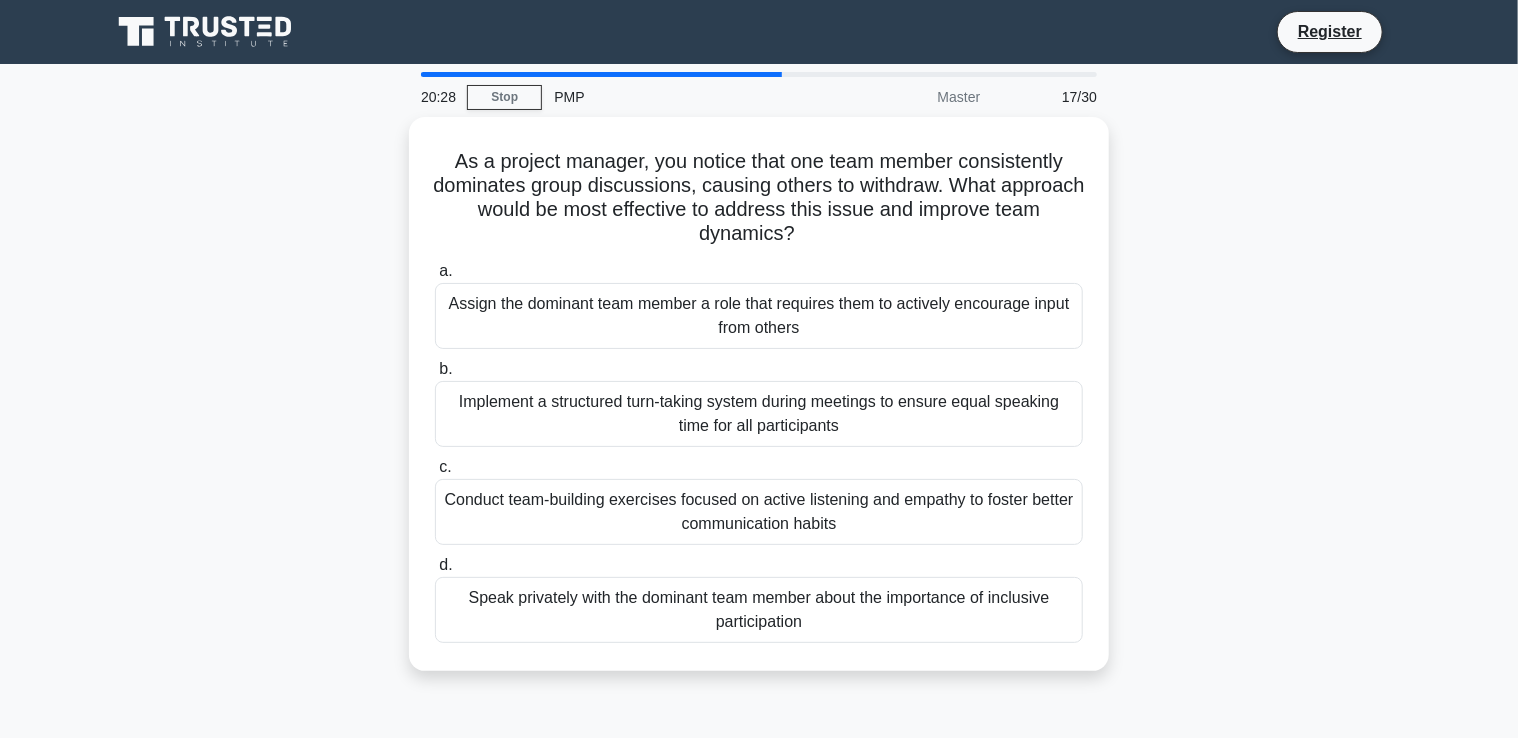 click on "Speak privately with the dominant team member about the importance of inclusive participation" at bounding box center [759, 610] 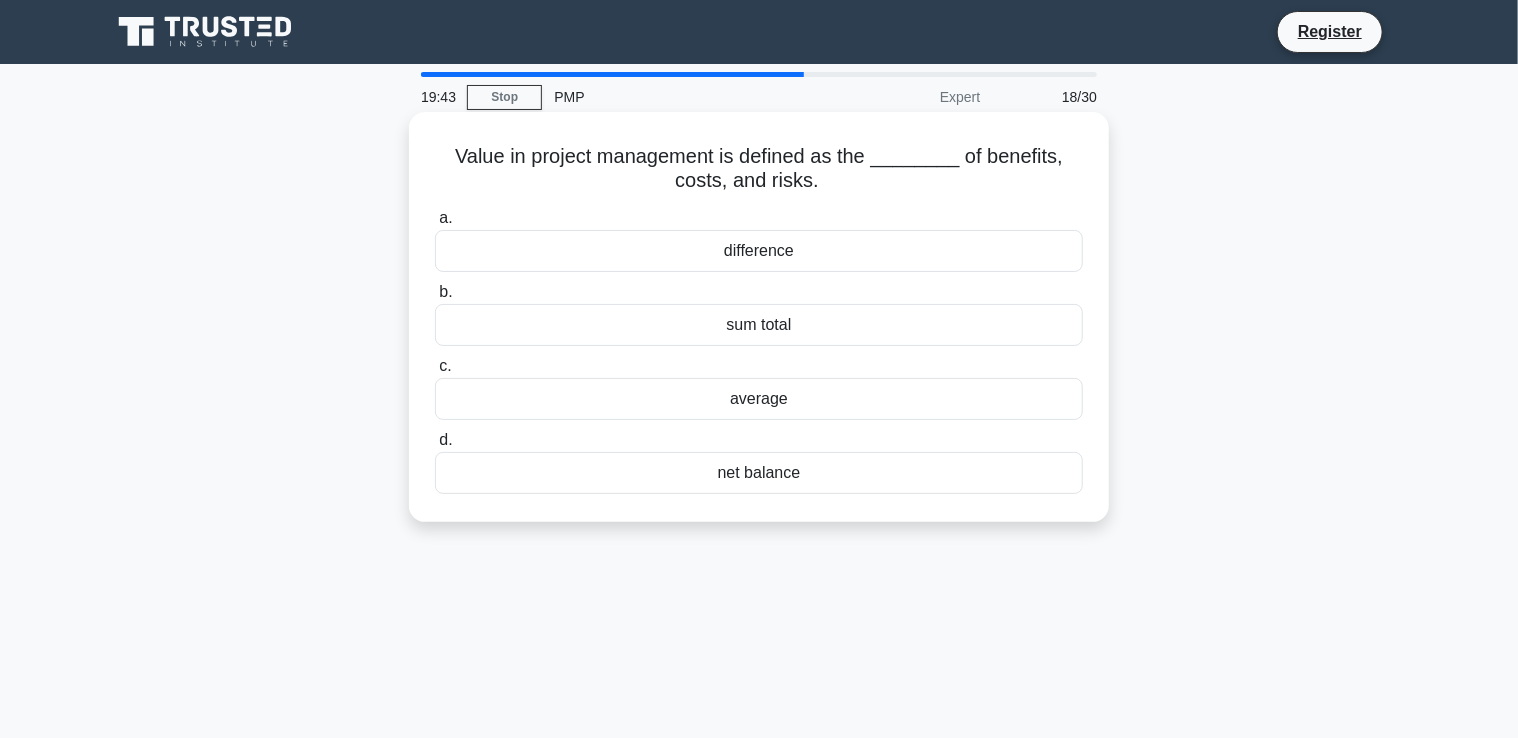 click on "net balance" at bounding box center [759, 473] 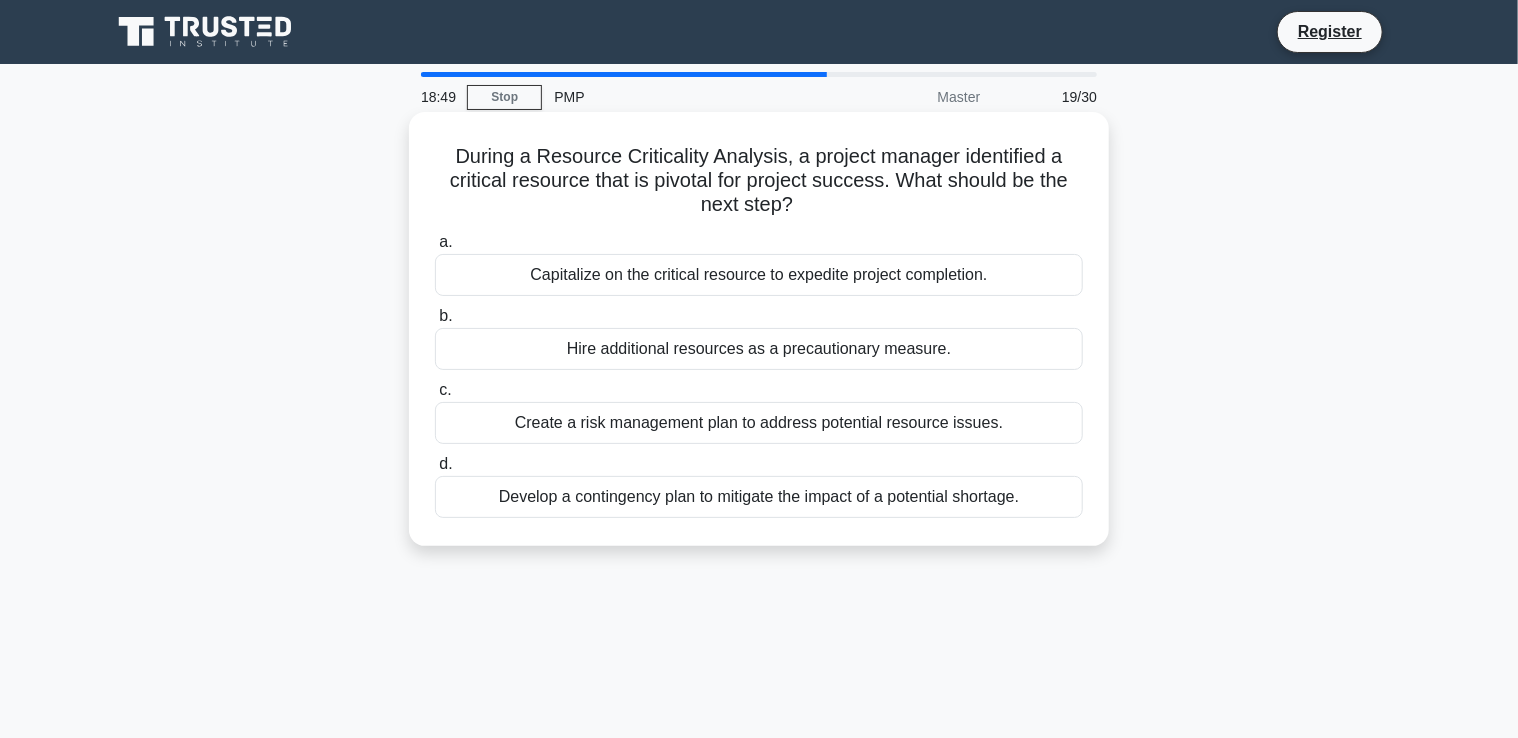 click on "Create a risk management plan to address potential resource issues." at bounding box center [759, 423] 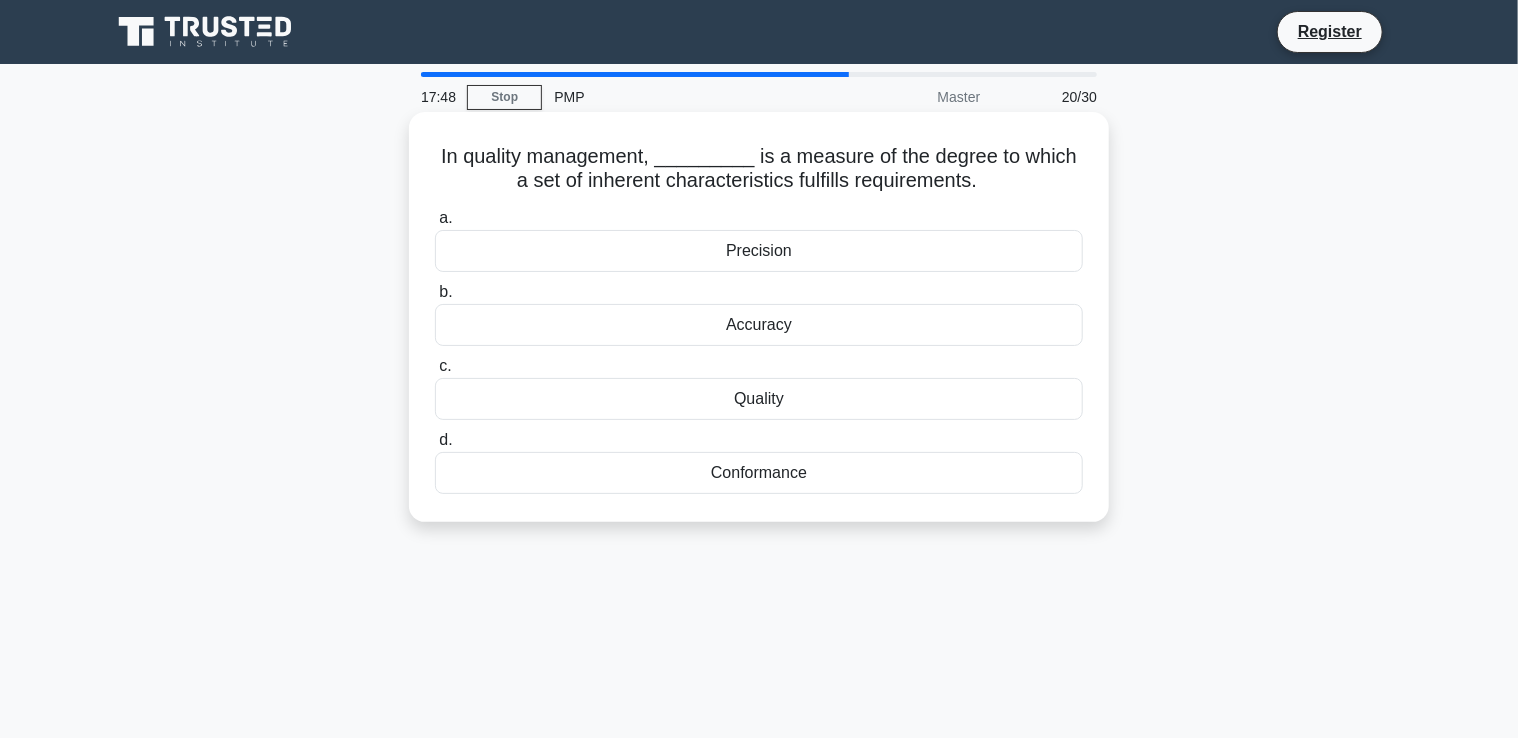 click on "Conformance" at bounding box center [759, 473] 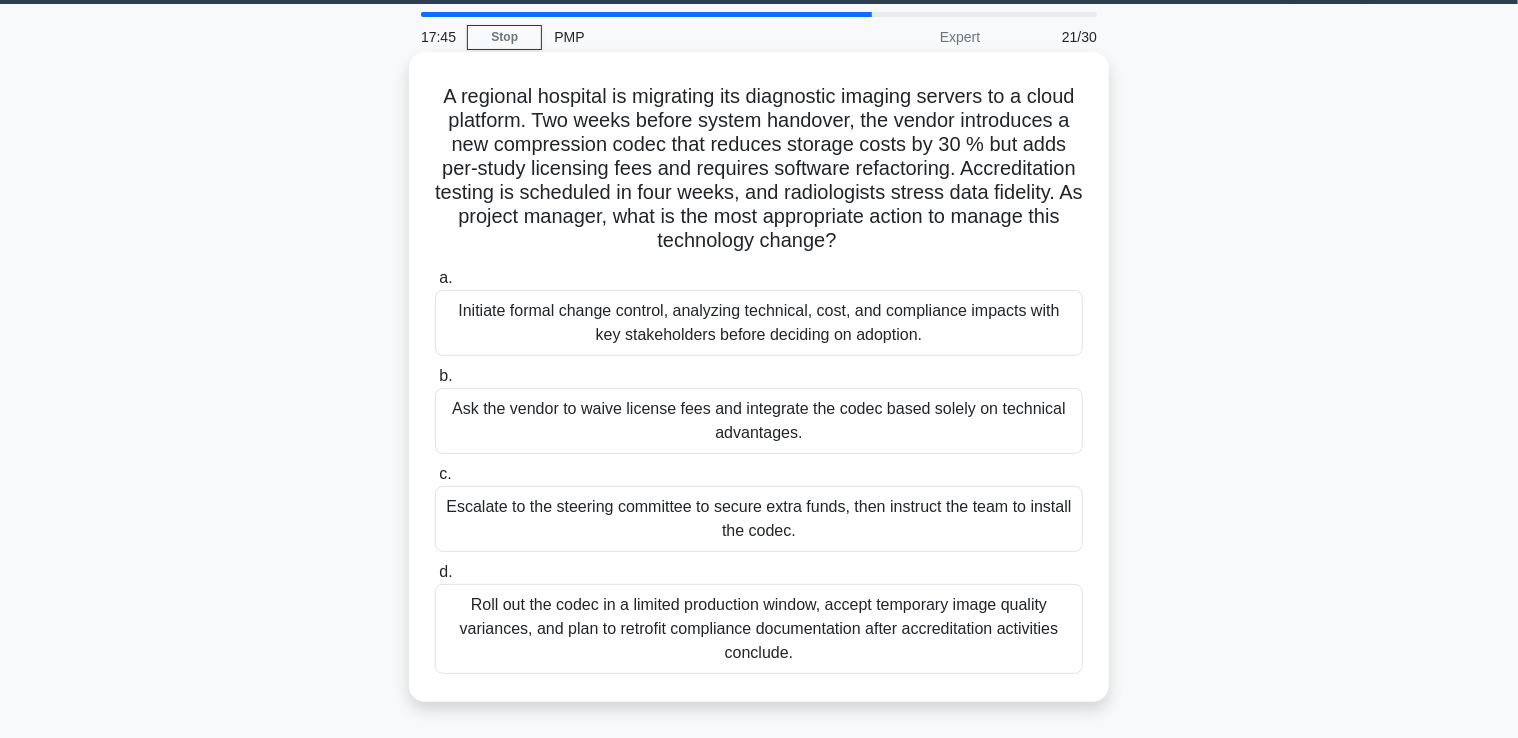 scroll, scrollTop: 100, scrollLeft: 0, axis: vertical 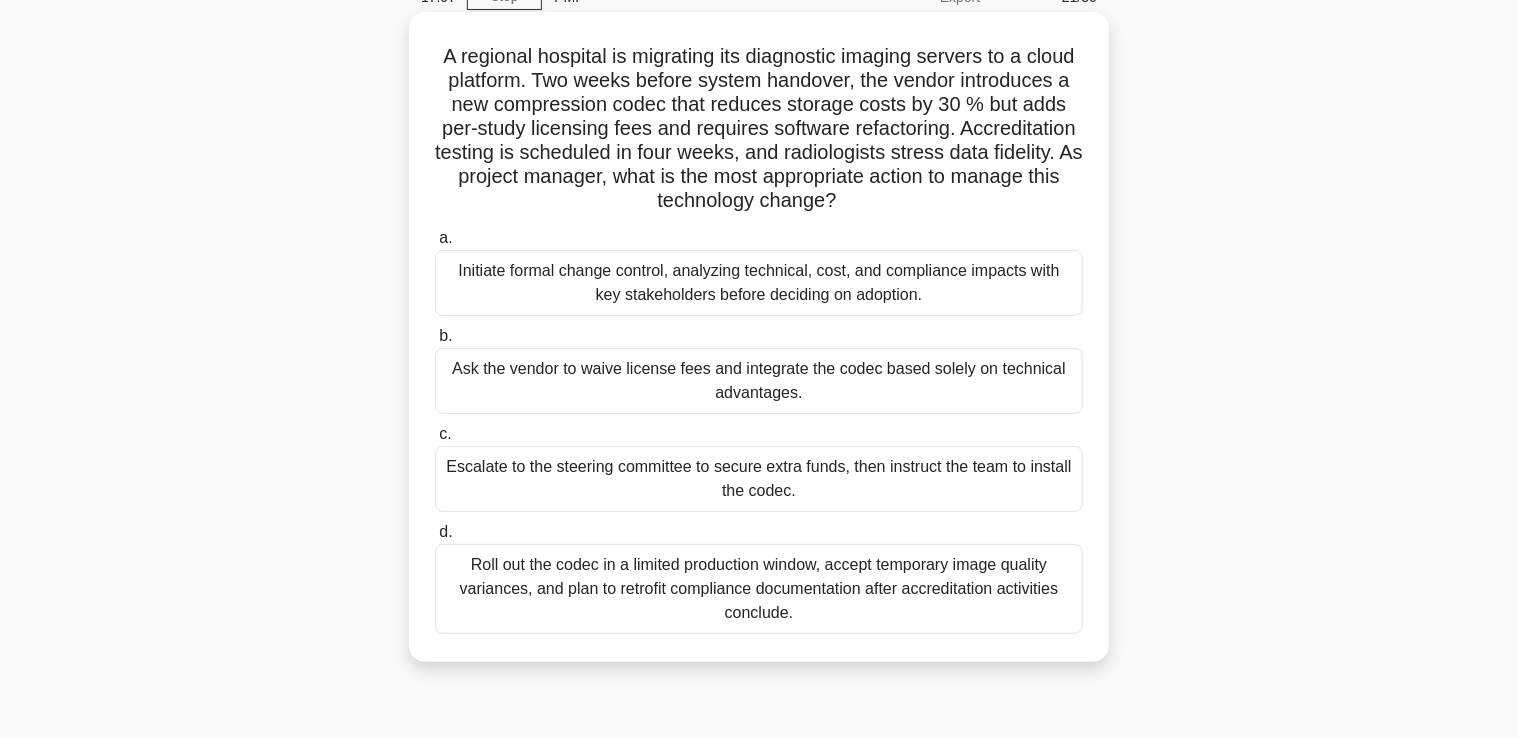 click on "Initiate formal change control, analyzing technical, cost, and compliance impacts with key stakeholders before deciding on adoption." at bounding box center [759, 283] 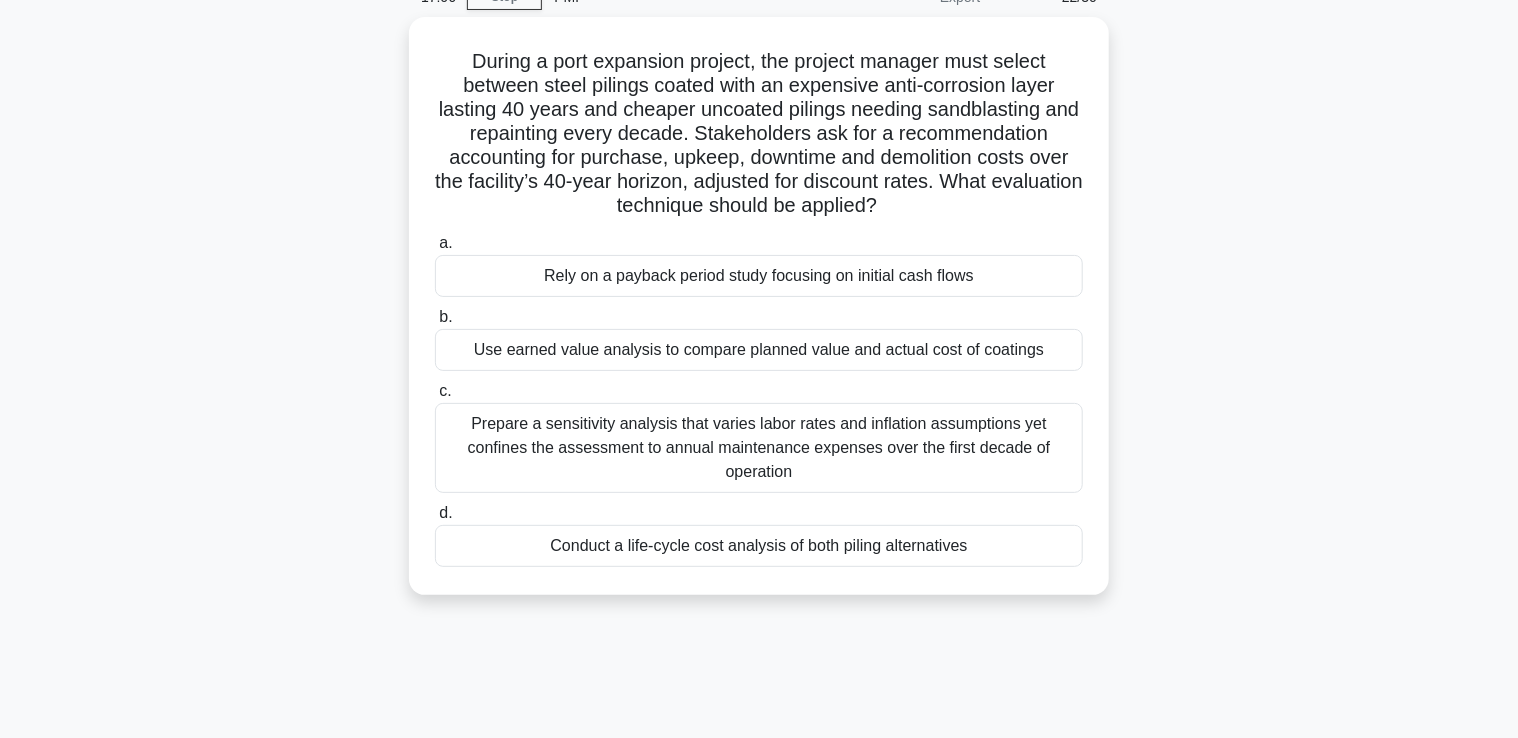 scroll, scrollTop: 0, scrollLeft: 0, axis: both 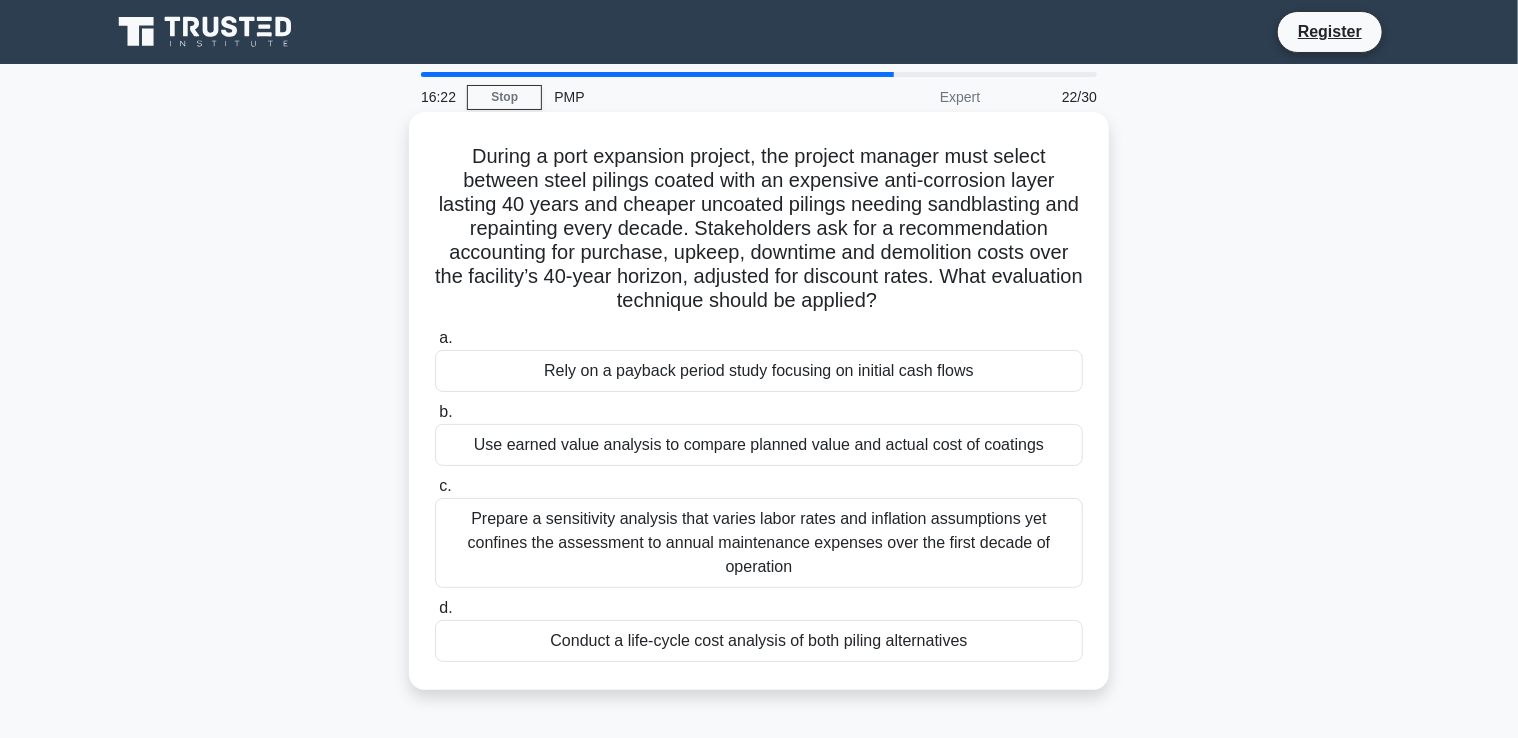 click on "Conduct a life-cycle cost analysis of both piling alternatives" at bounding box center (759, 641) 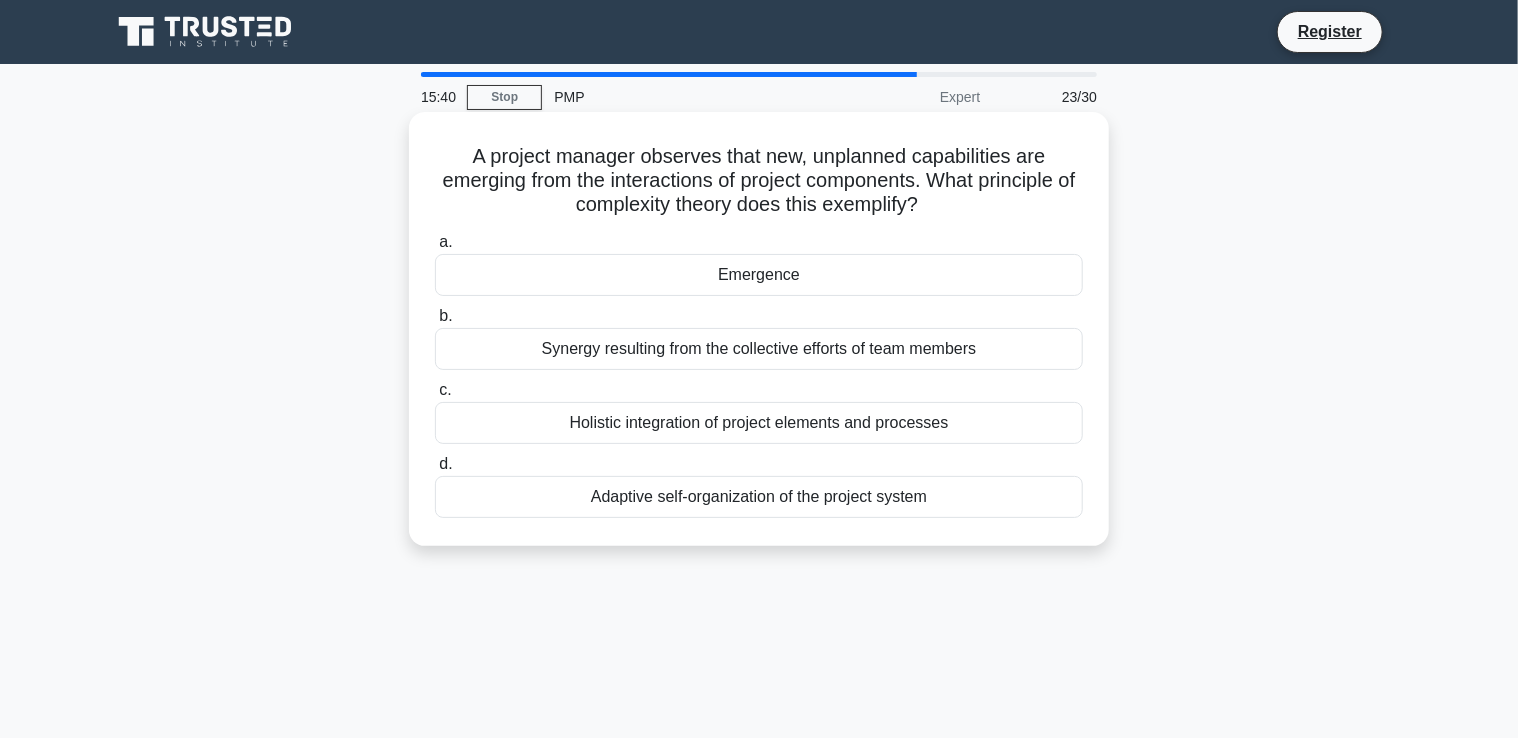 click on "Adaptive self-organization of the project system" at bounding box center [759, 497] 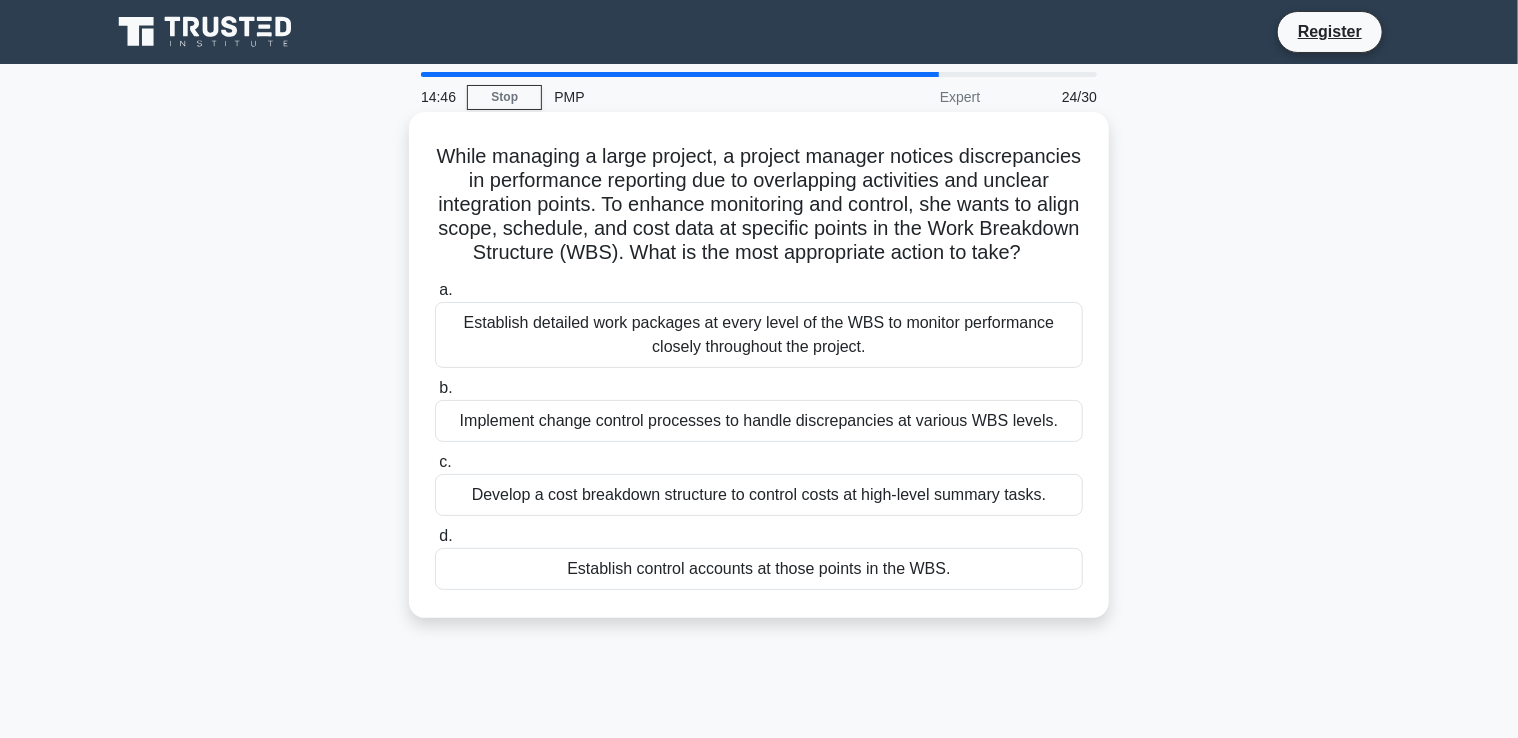 click on "Establish detailed work packages at every level of the WBS to monitor performance closely throughout the project." at bounding box center [759, 335] 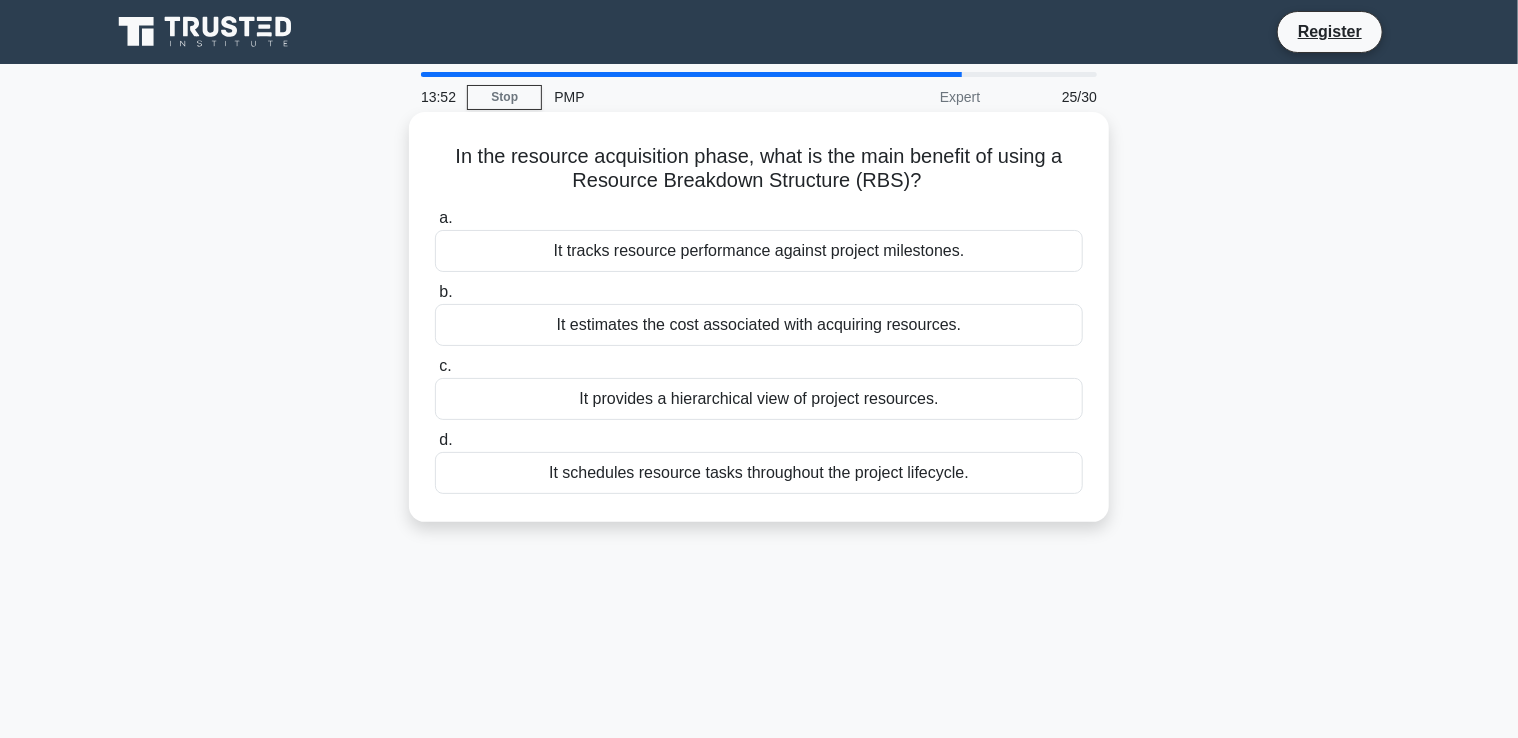 click on "It provides a hierarchical view of project resources." at bounding box center [759, 399] 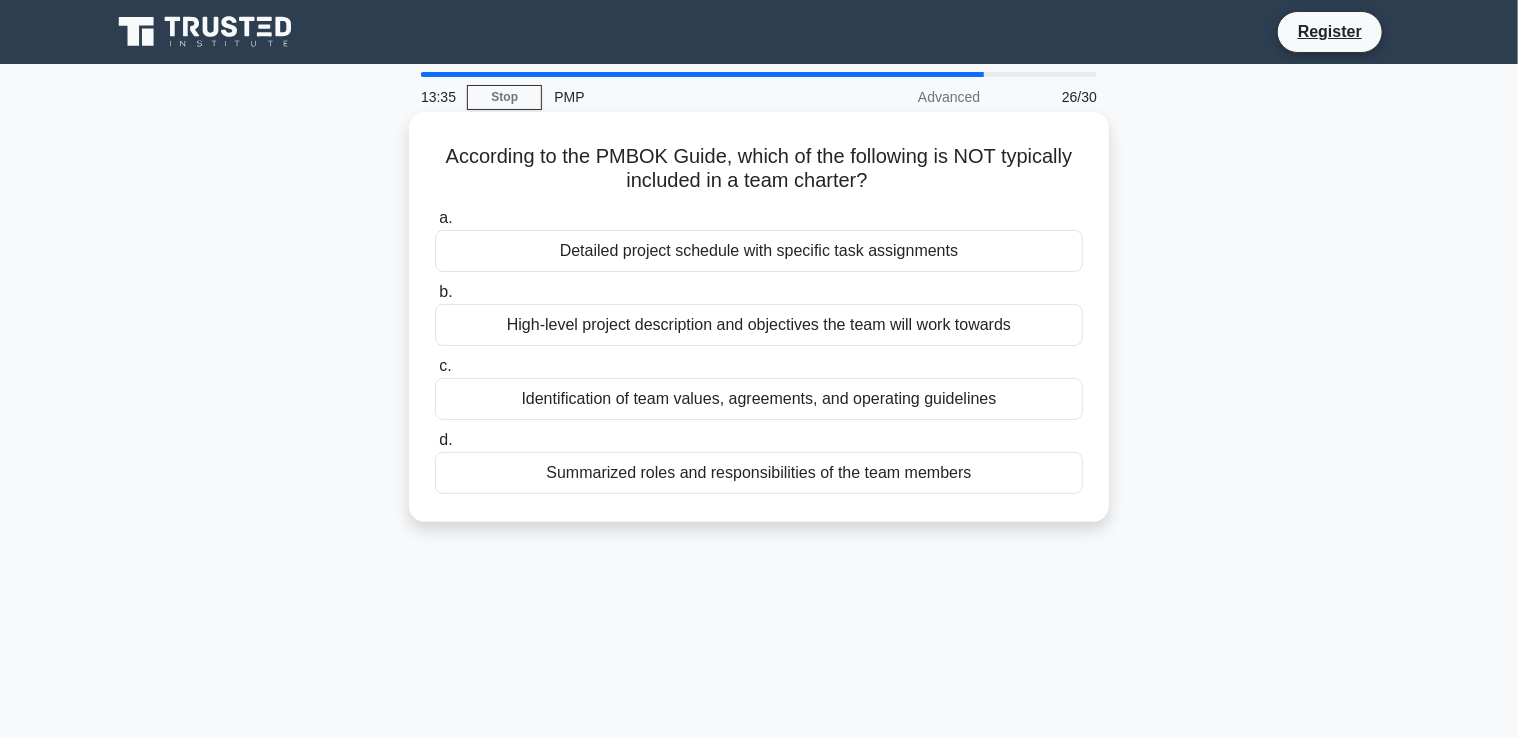 click on "Detailed project schedule with specific task assignments" at bounding box center (759, 251) 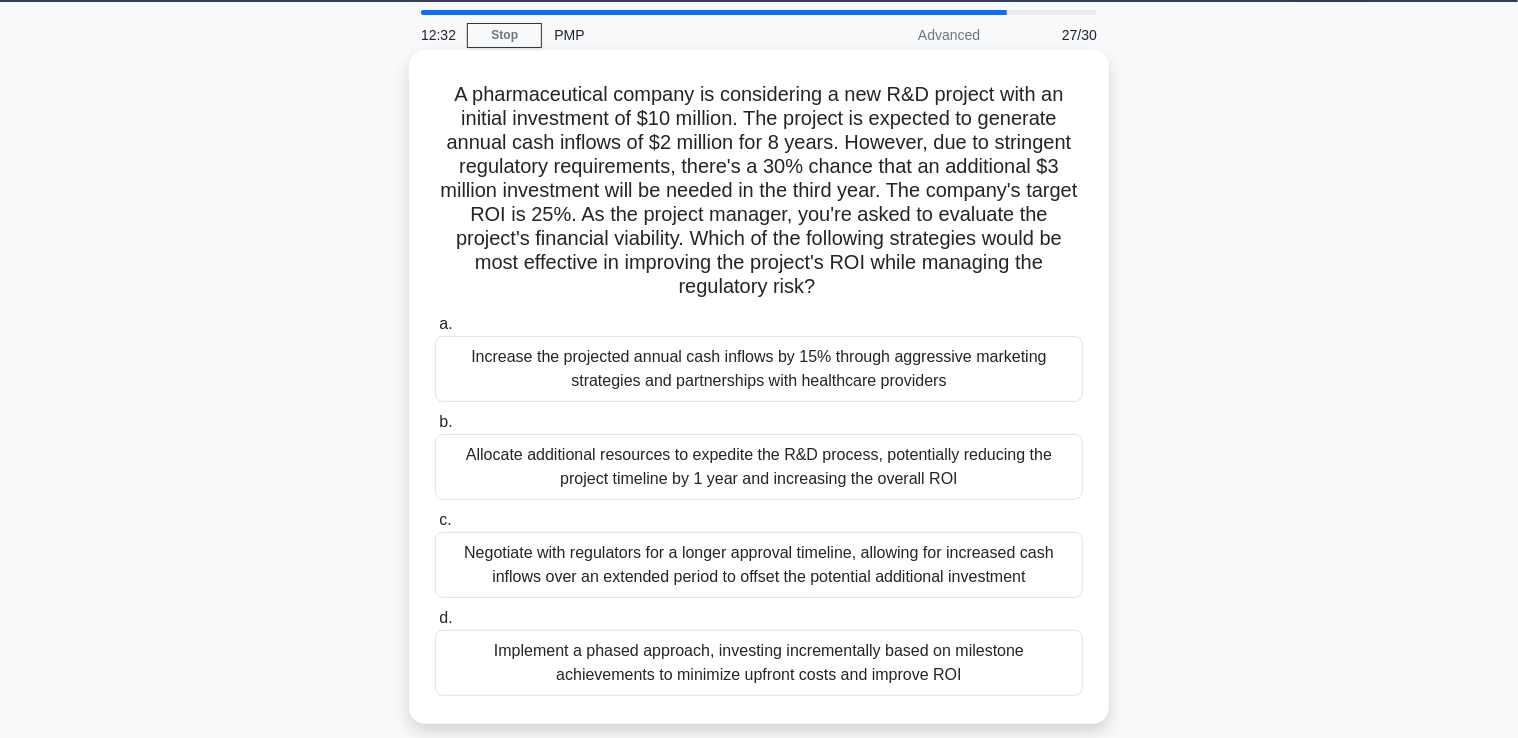 scroll, scrollTop: 100, scrollLeft: 0, axis: vertical 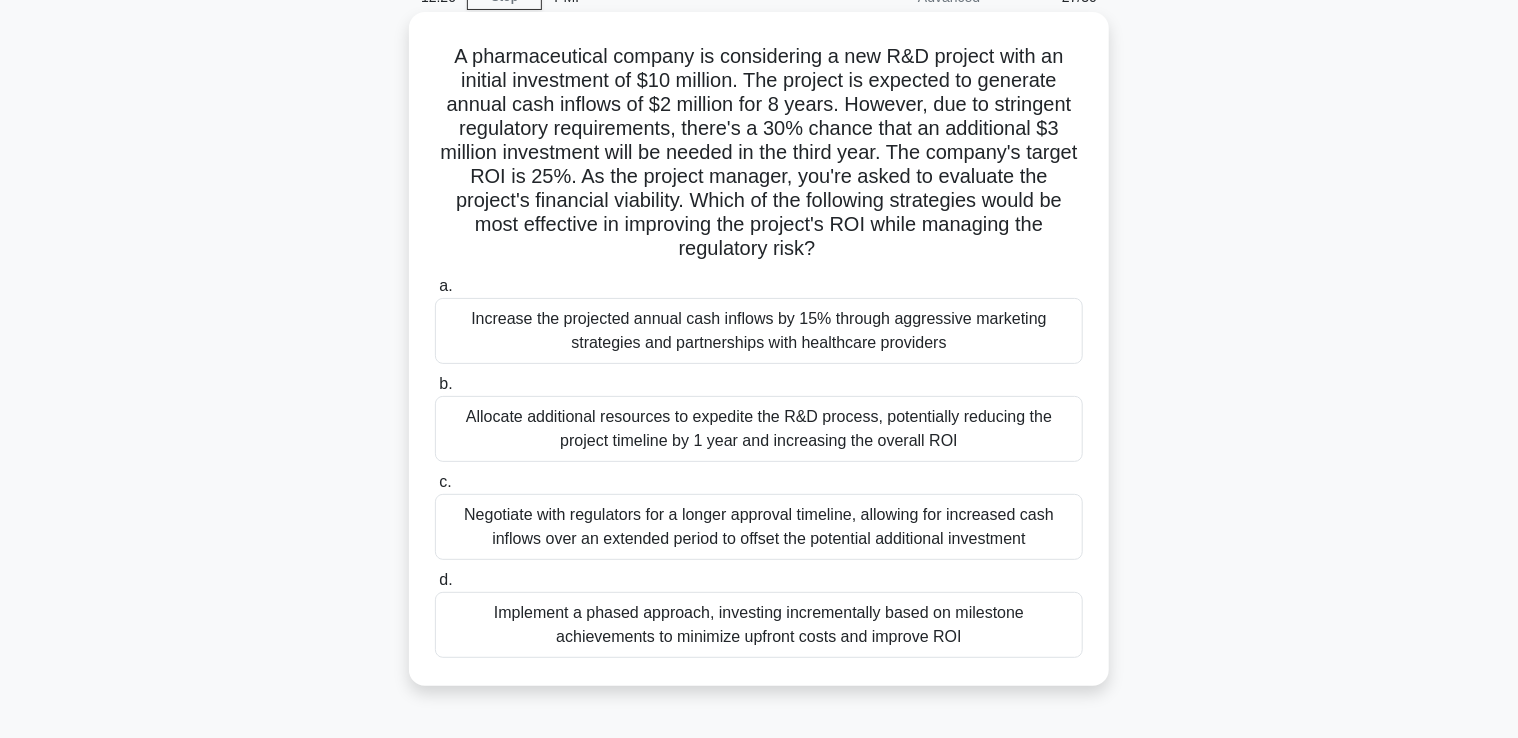 click on "Implement a phased approach, investing incrementally based on milestone achievements to minimize upfront costs and improve ROI" at bounding box center [759, 625] 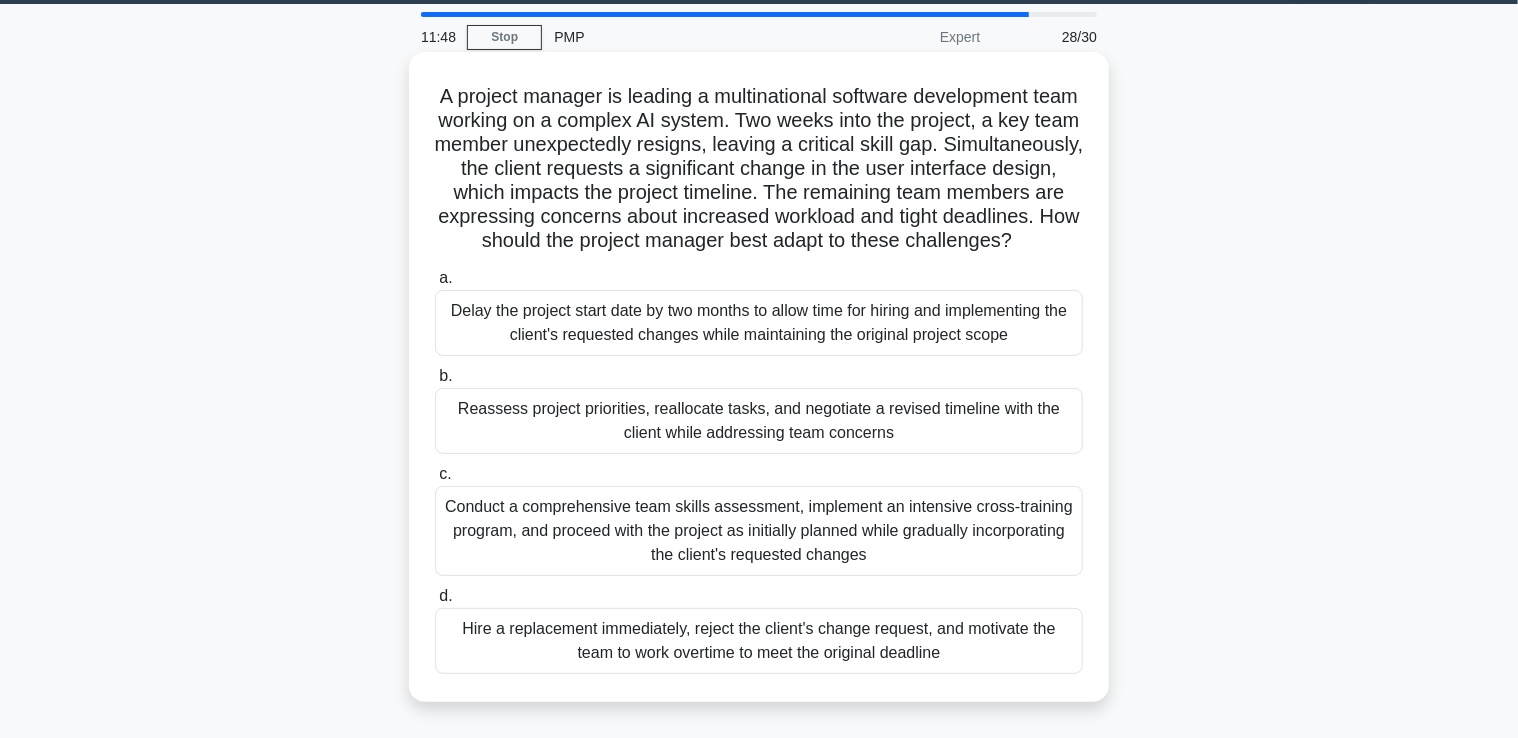 scroll, scrollTop: 100, scrollLeft: 0, axis: vertical 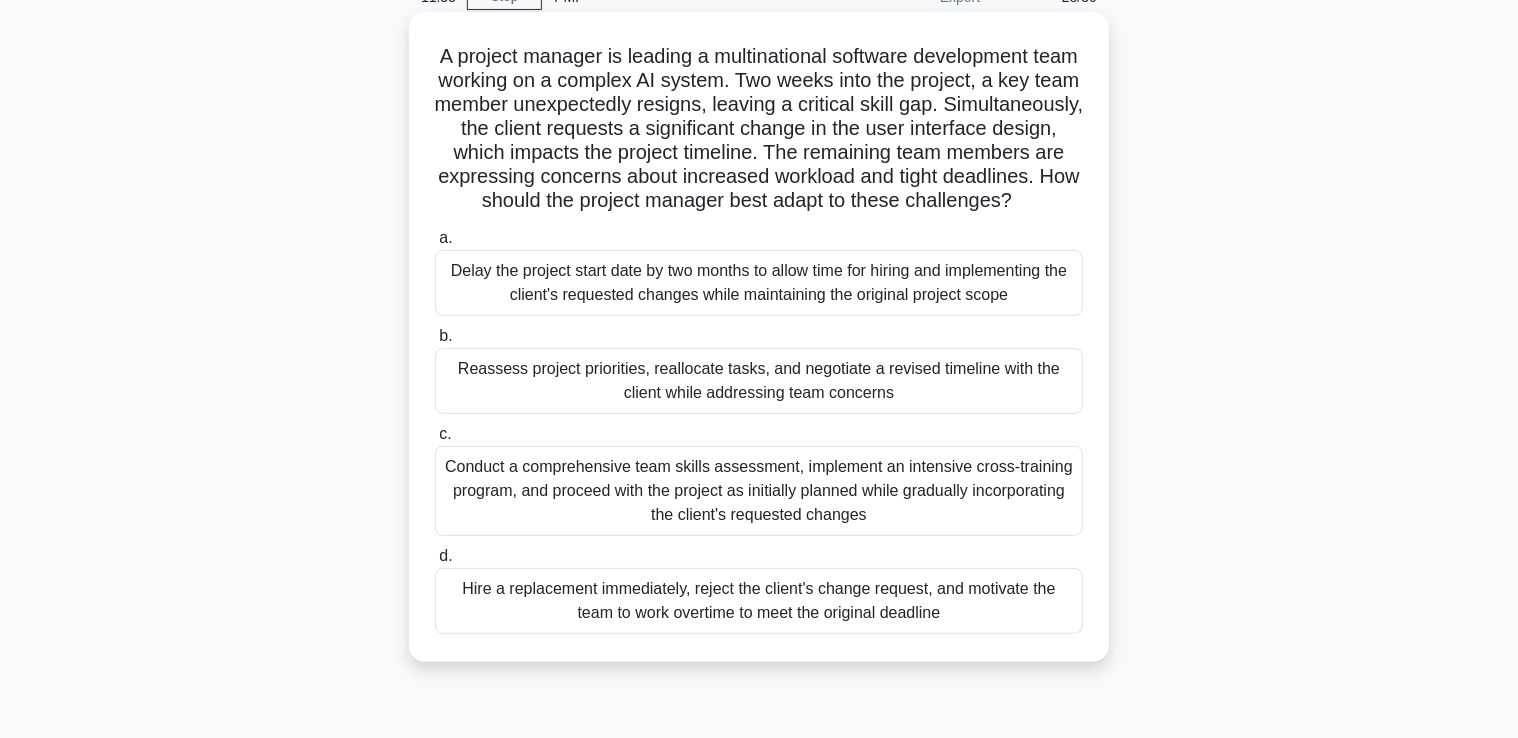 click on "Reassess project priorities, reallocate tasks, and negotiate a revised timeline with the client while addressing team concerns" at bounding box center (759, 381) 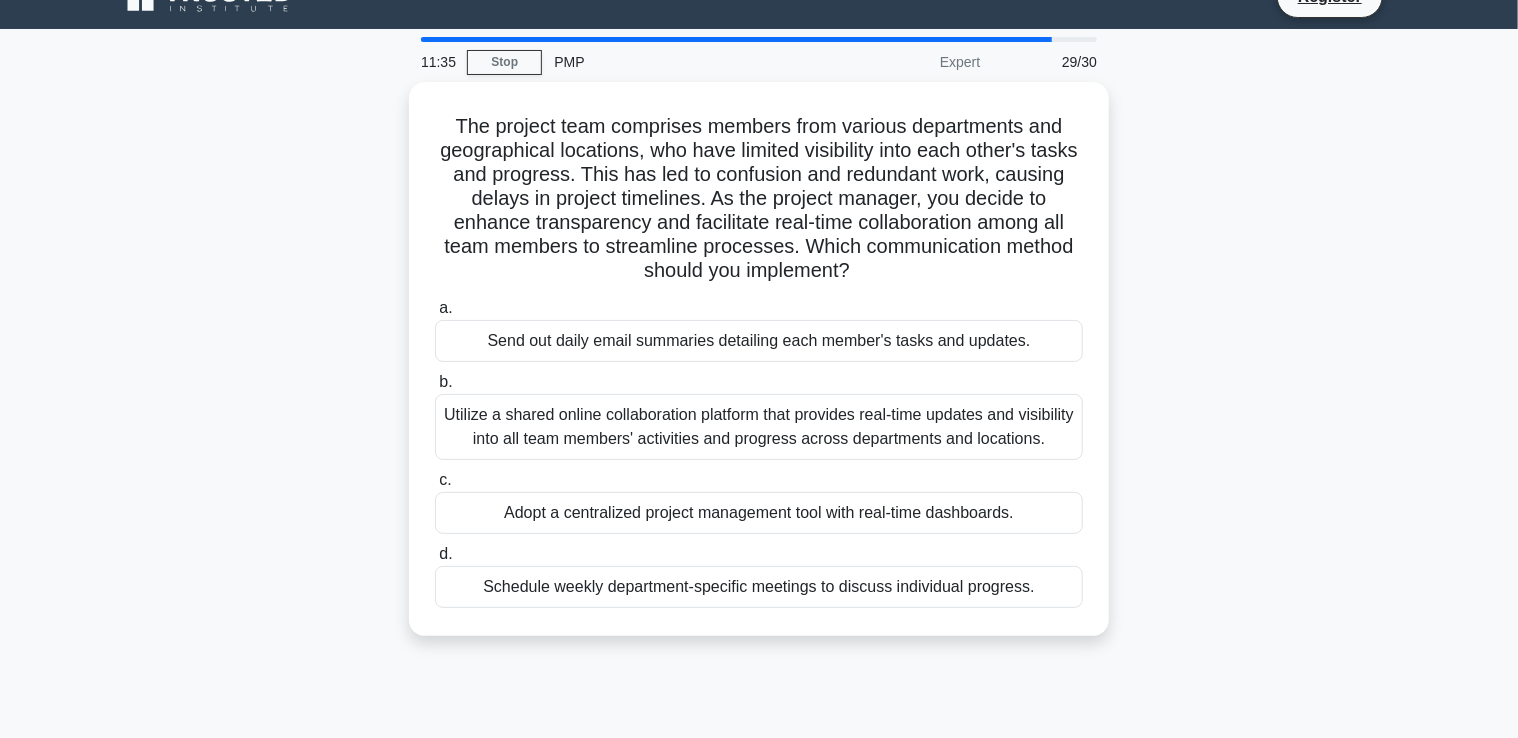 scroll, scrollTop: 0, scrollLeft: 0, axis: both 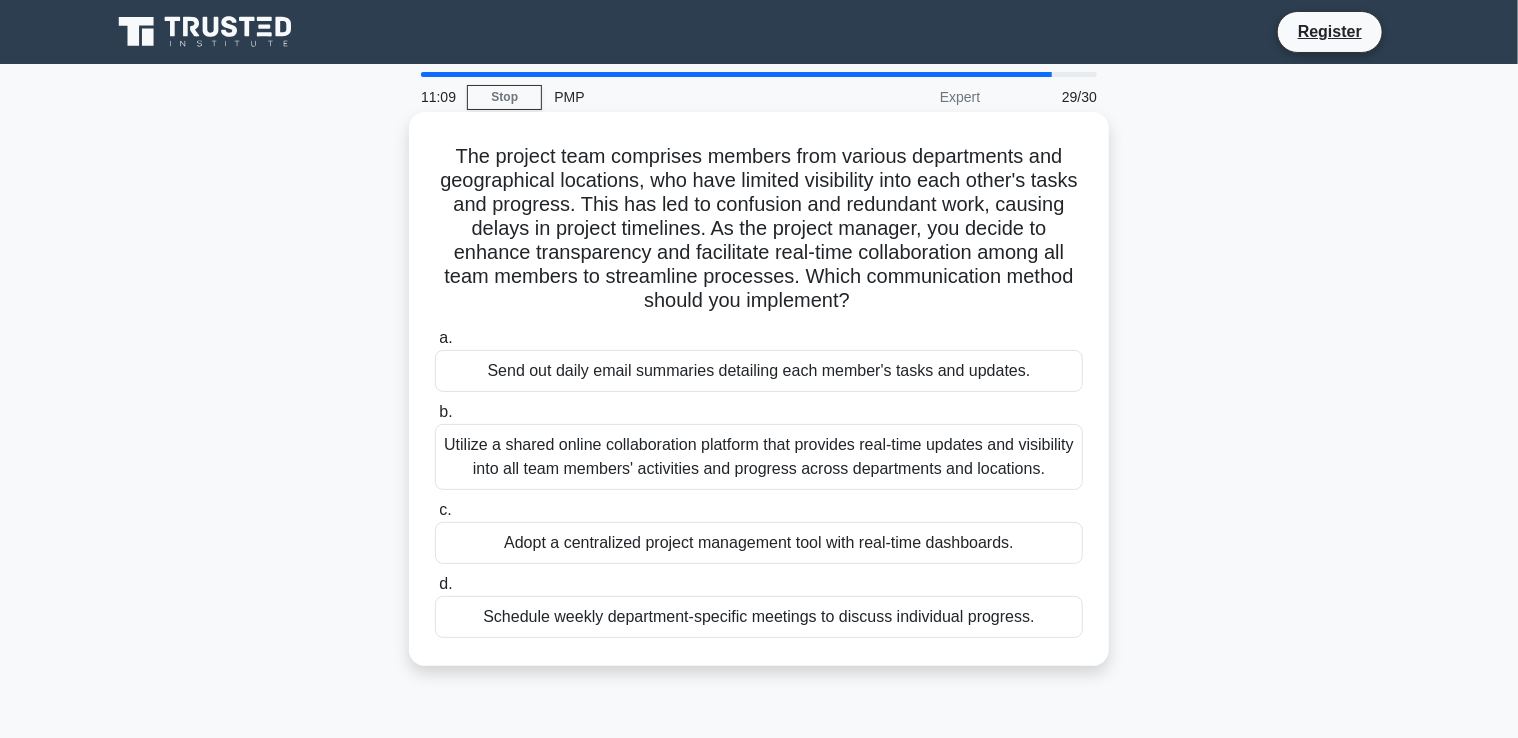 click on "Utilize a shared online collaboration platform that provides real-time updates and visibility into all team members' activities and progress across departments and locations." at bounding box center (759, 457) 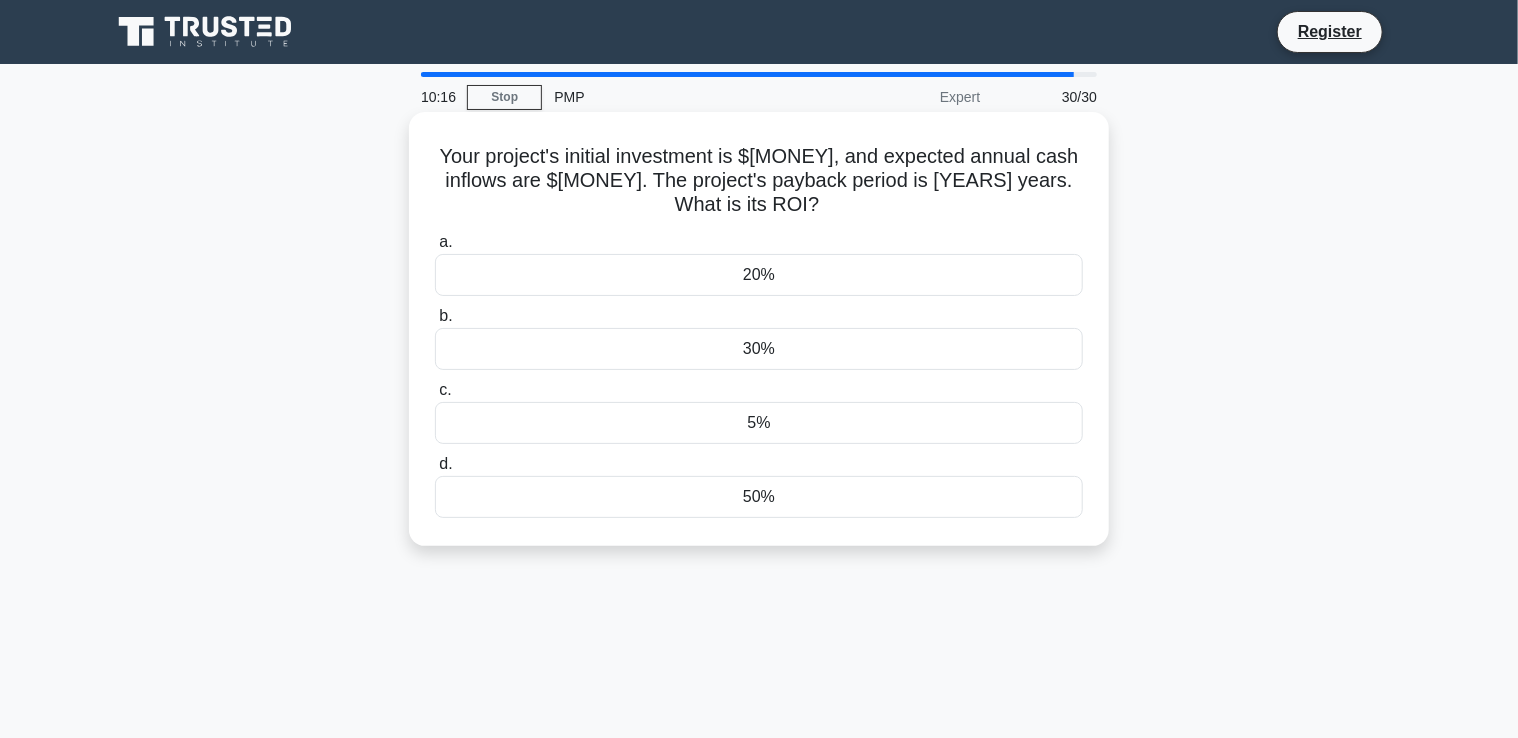 click on "50%" at bounding box center (759, 497) 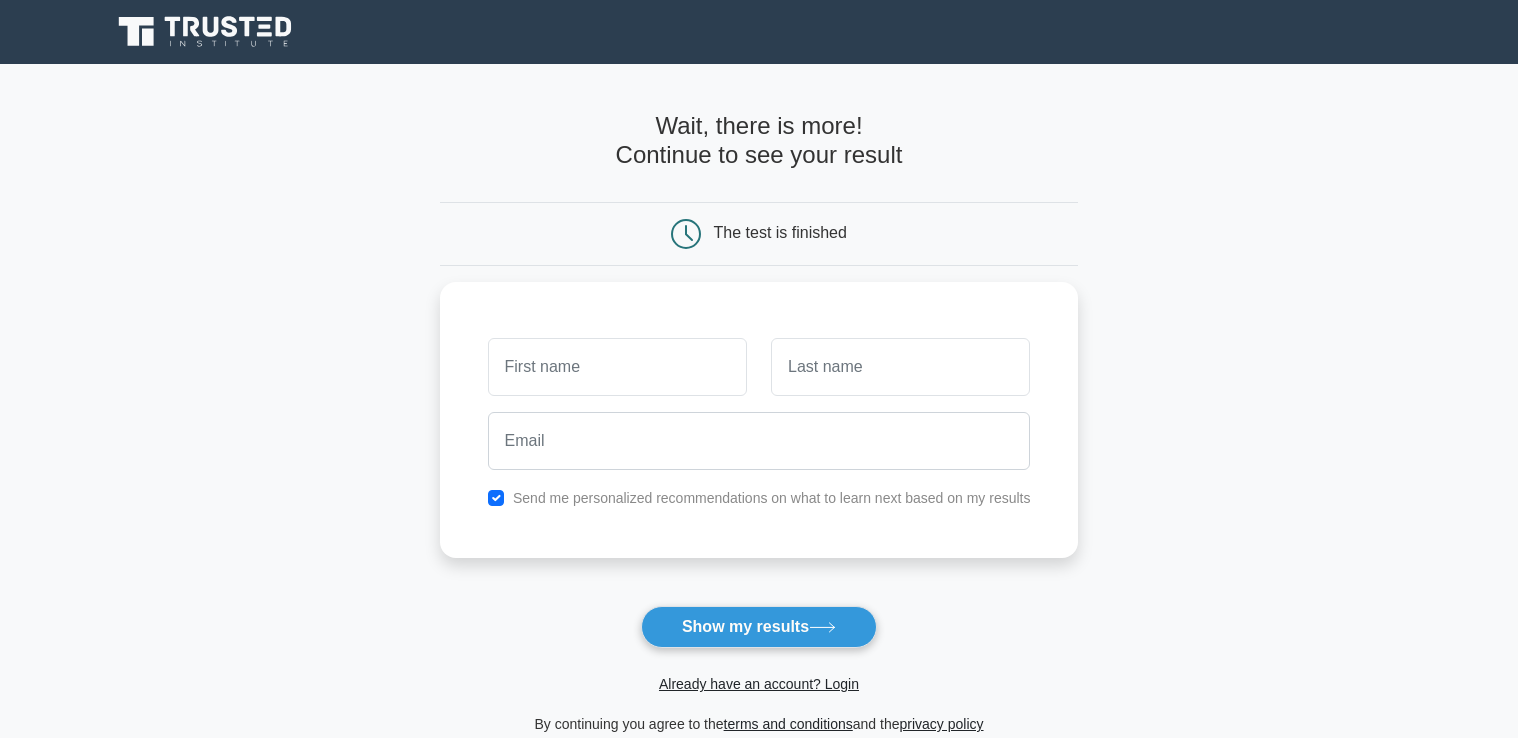 scroll, scrollTop: 0, scrollLeft: 0, axis: both 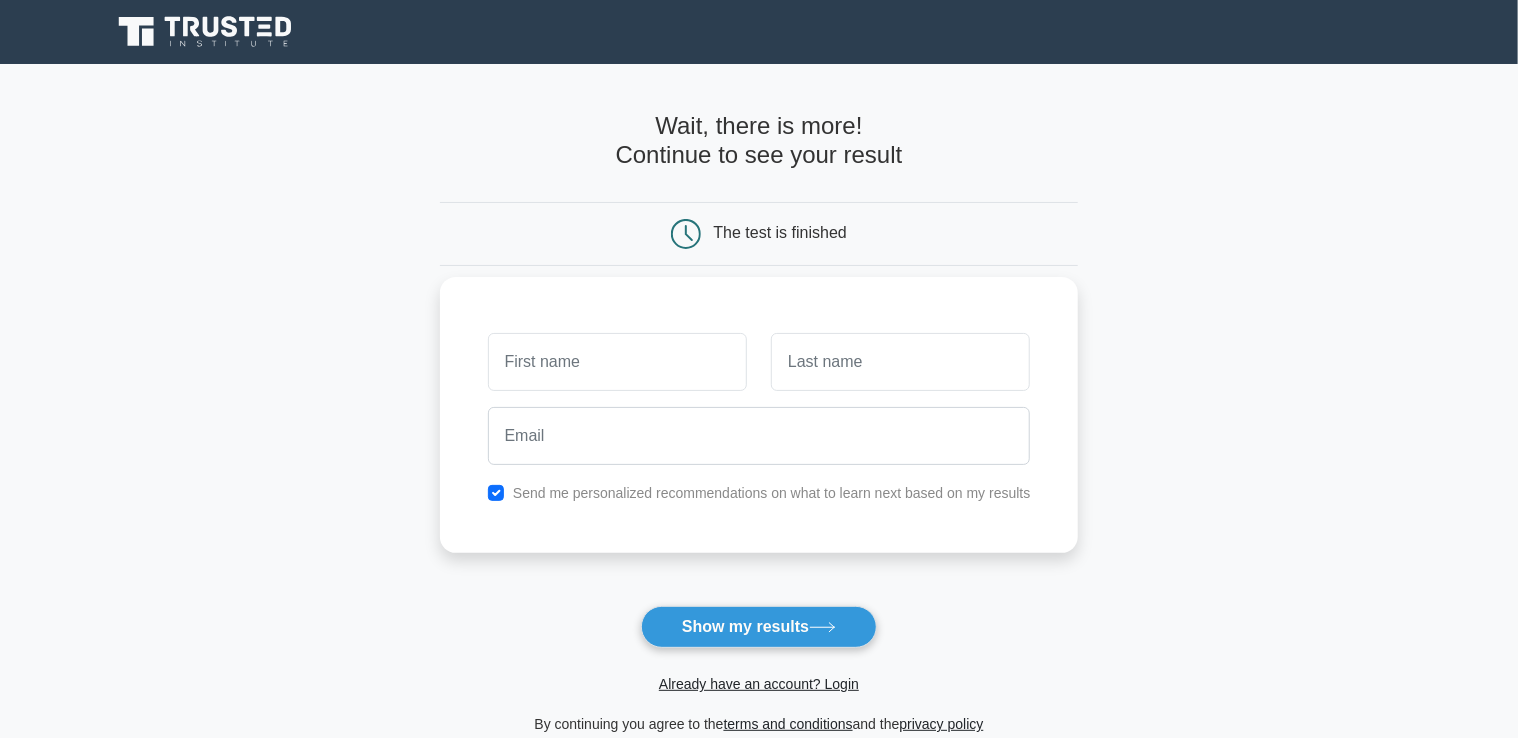 click at bounding box center (617, 362) 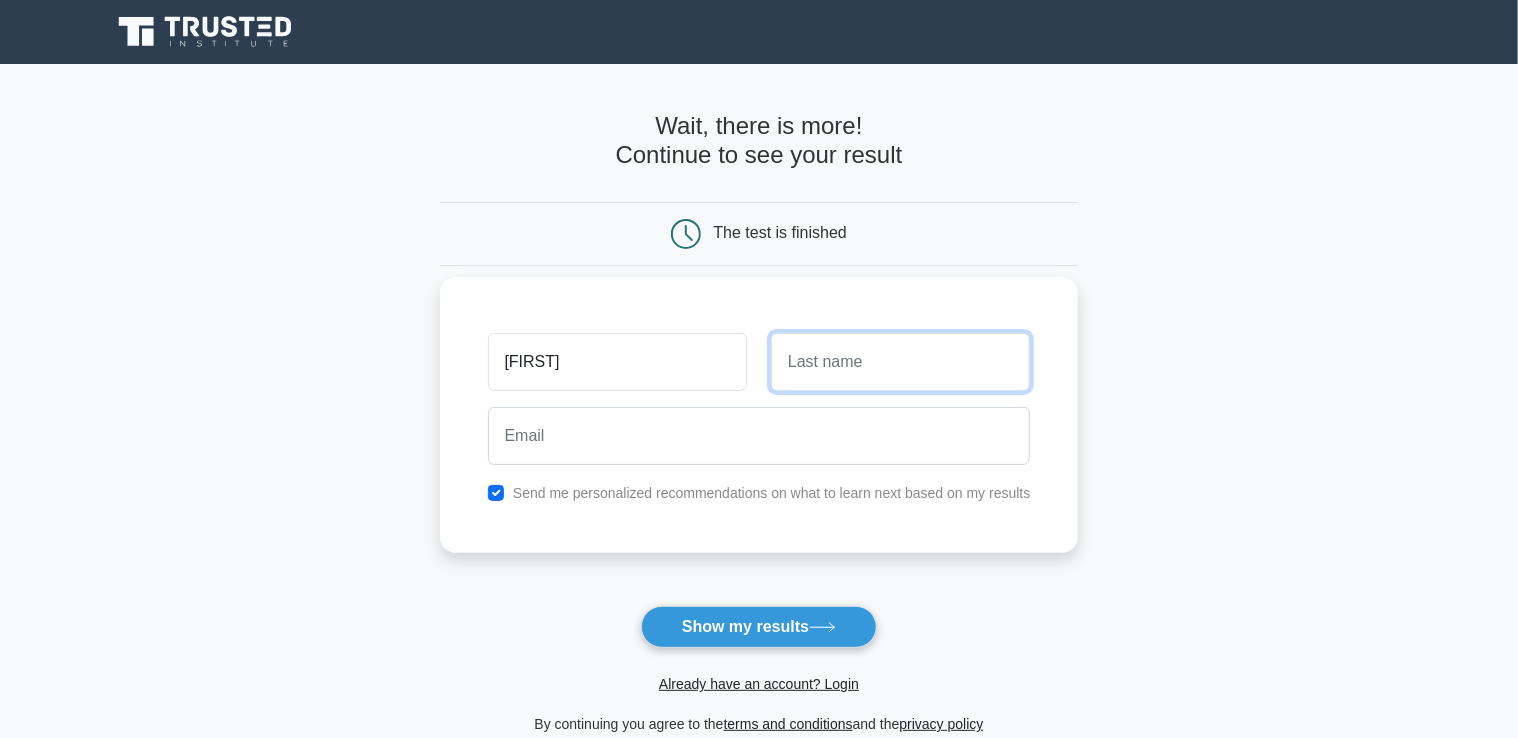 type on "Adegboyo" 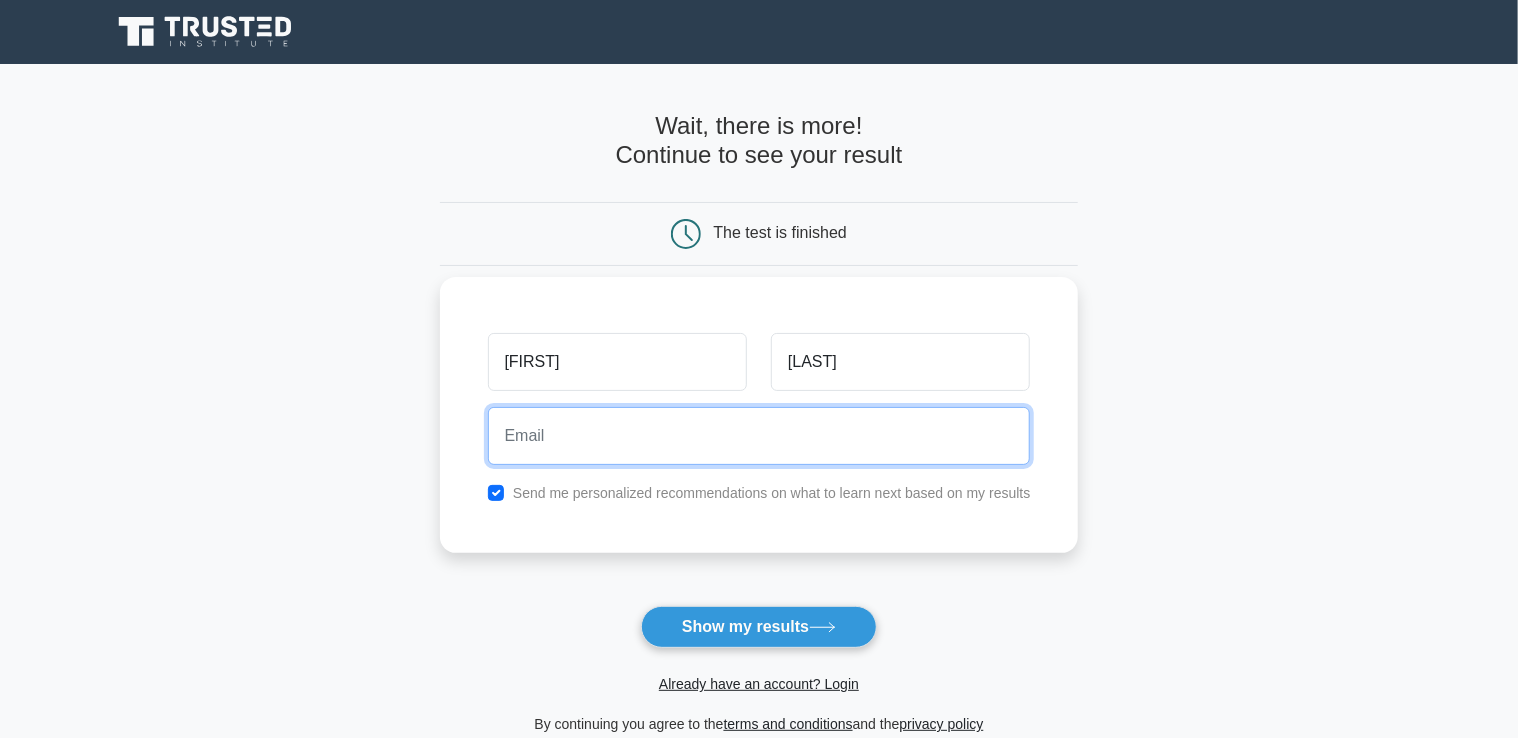 type on "tope.adegboyo@gmail.com" 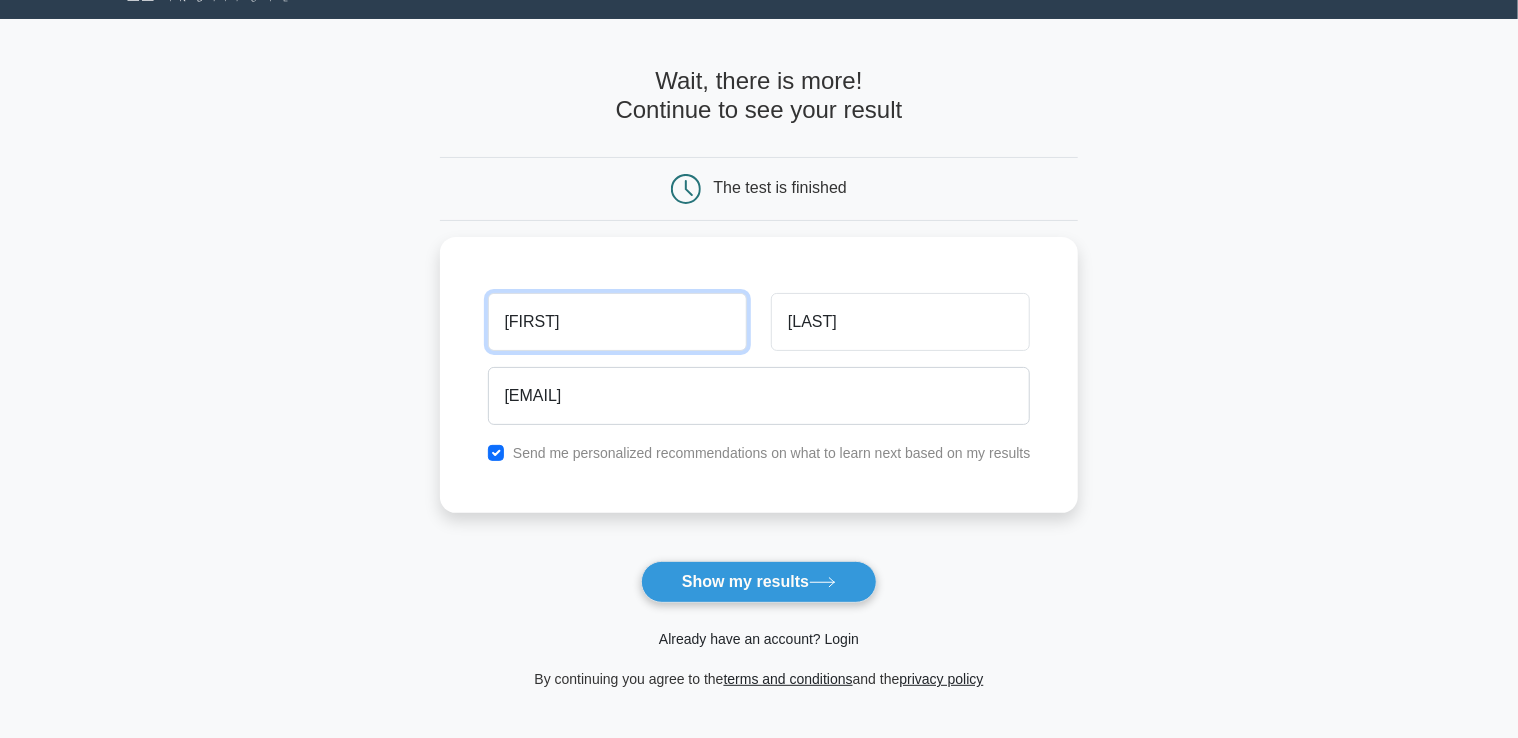 scroll, scrollTop: 100, scrollLeft: 0, axis: vertical 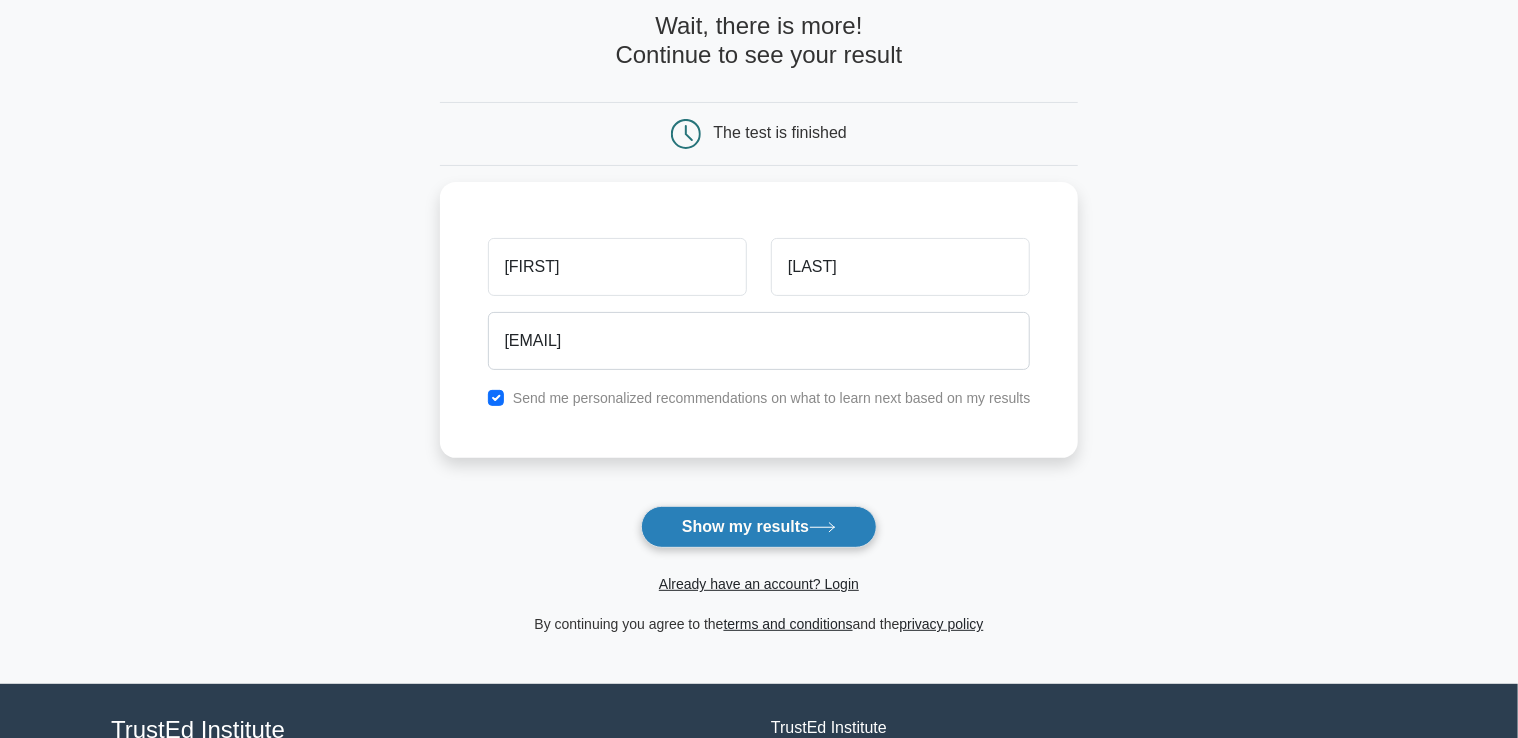 click on "Show my results" at bounding box center (759, 527) 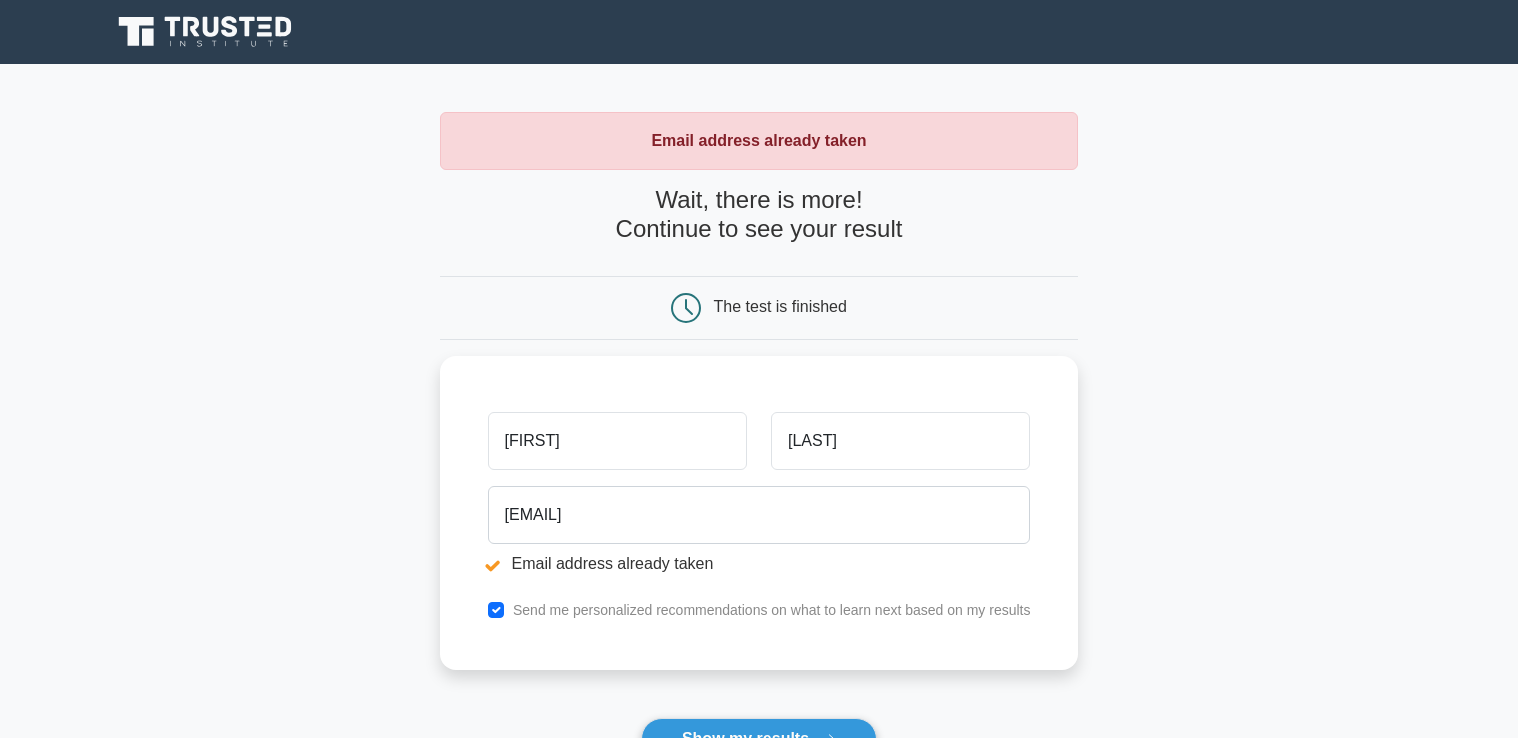 scroll, scrollTop: 0, scrollLeft: 0, axis: both 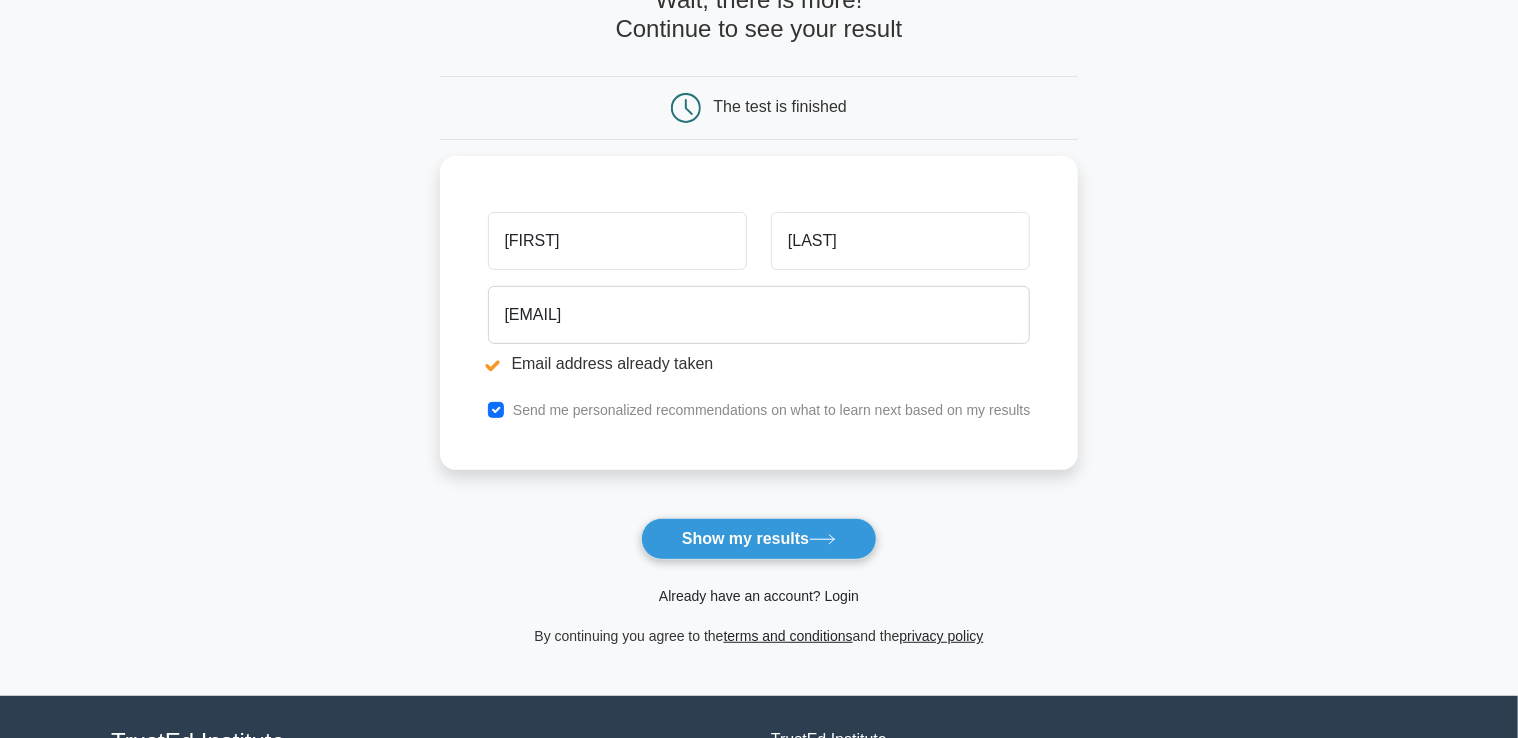 click on "Already have an account? Login" at bounding box center (759, 596) 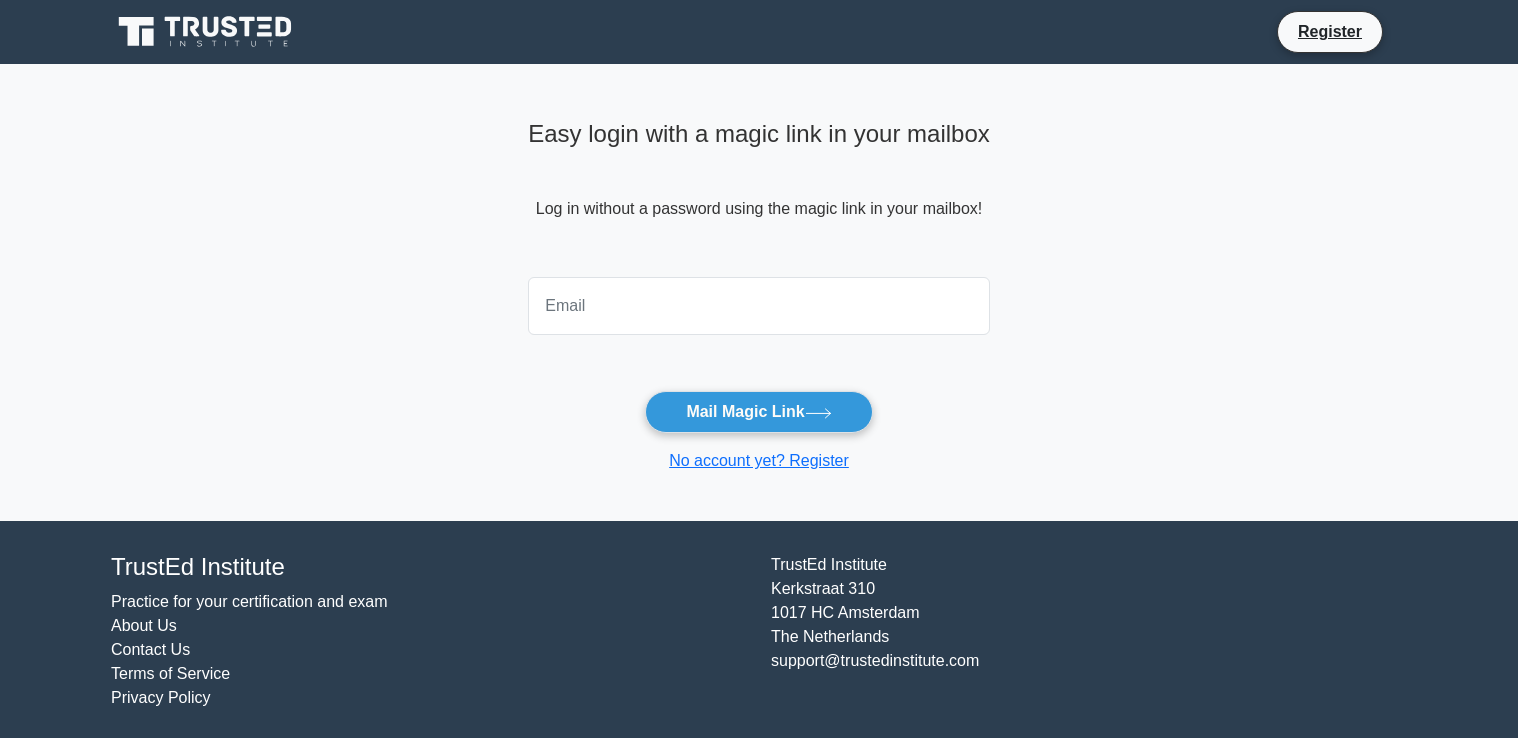 scroll, scrollTop: 0, scrollLeft: 0, axis: both 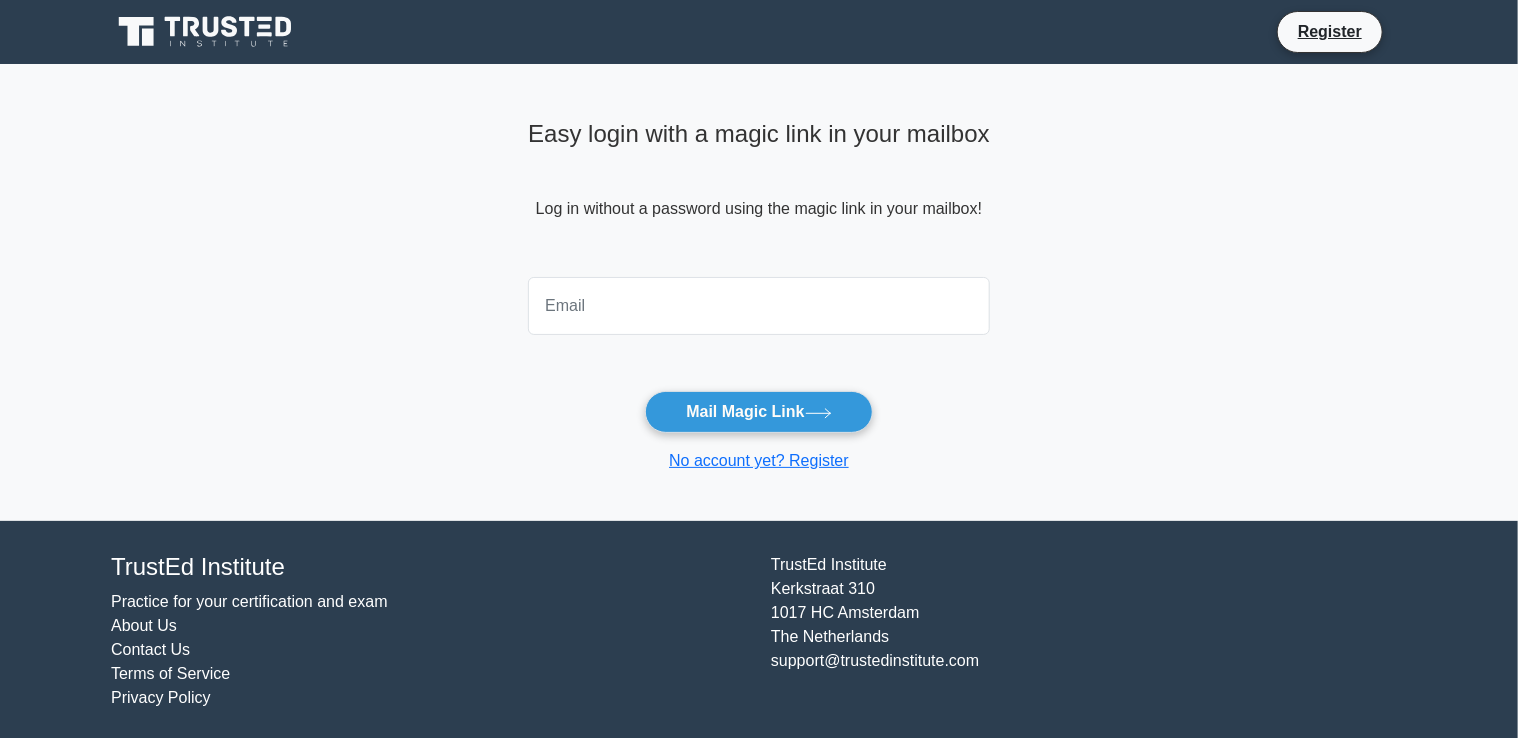 click at bounding box center [759, 306] 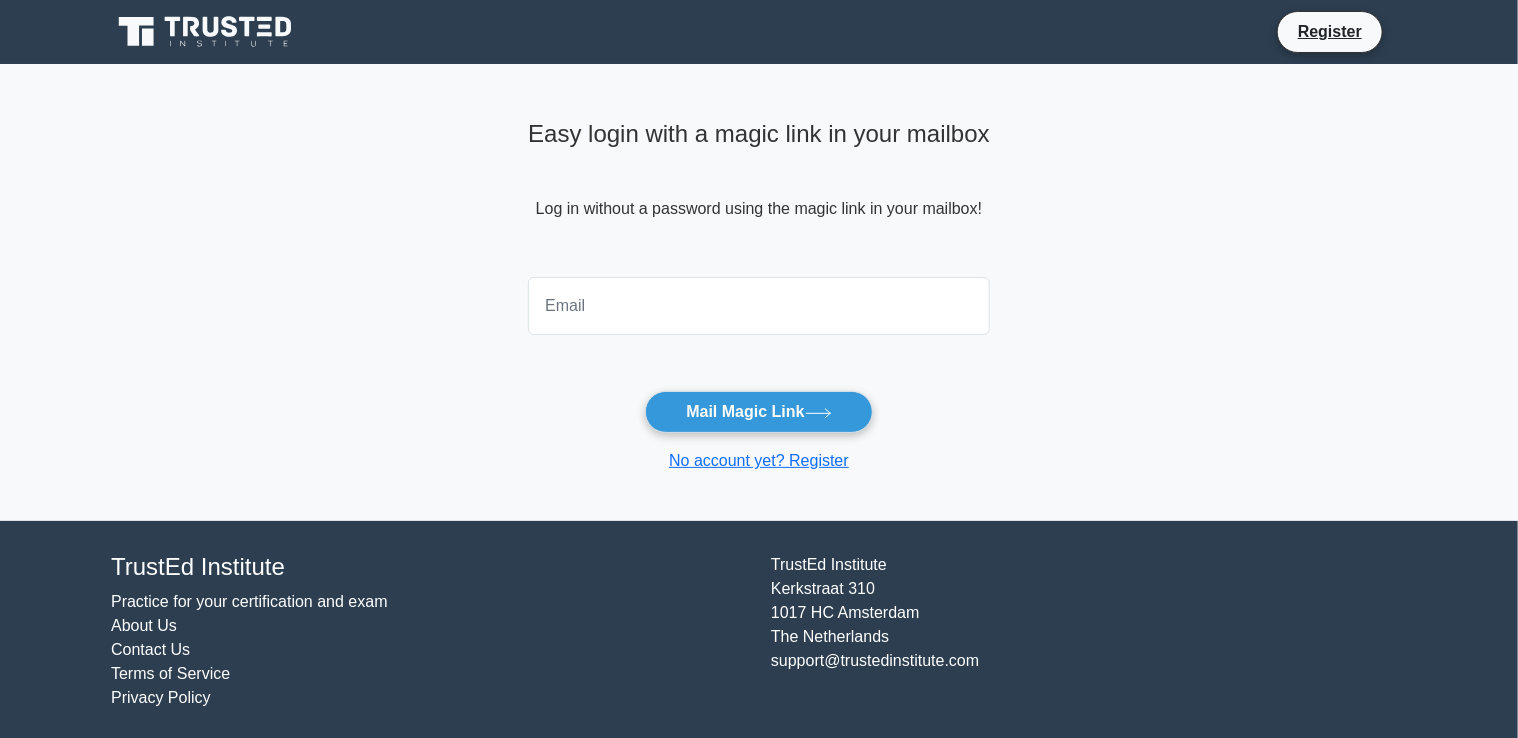 type on "tope.adegboyo@gmail.com" 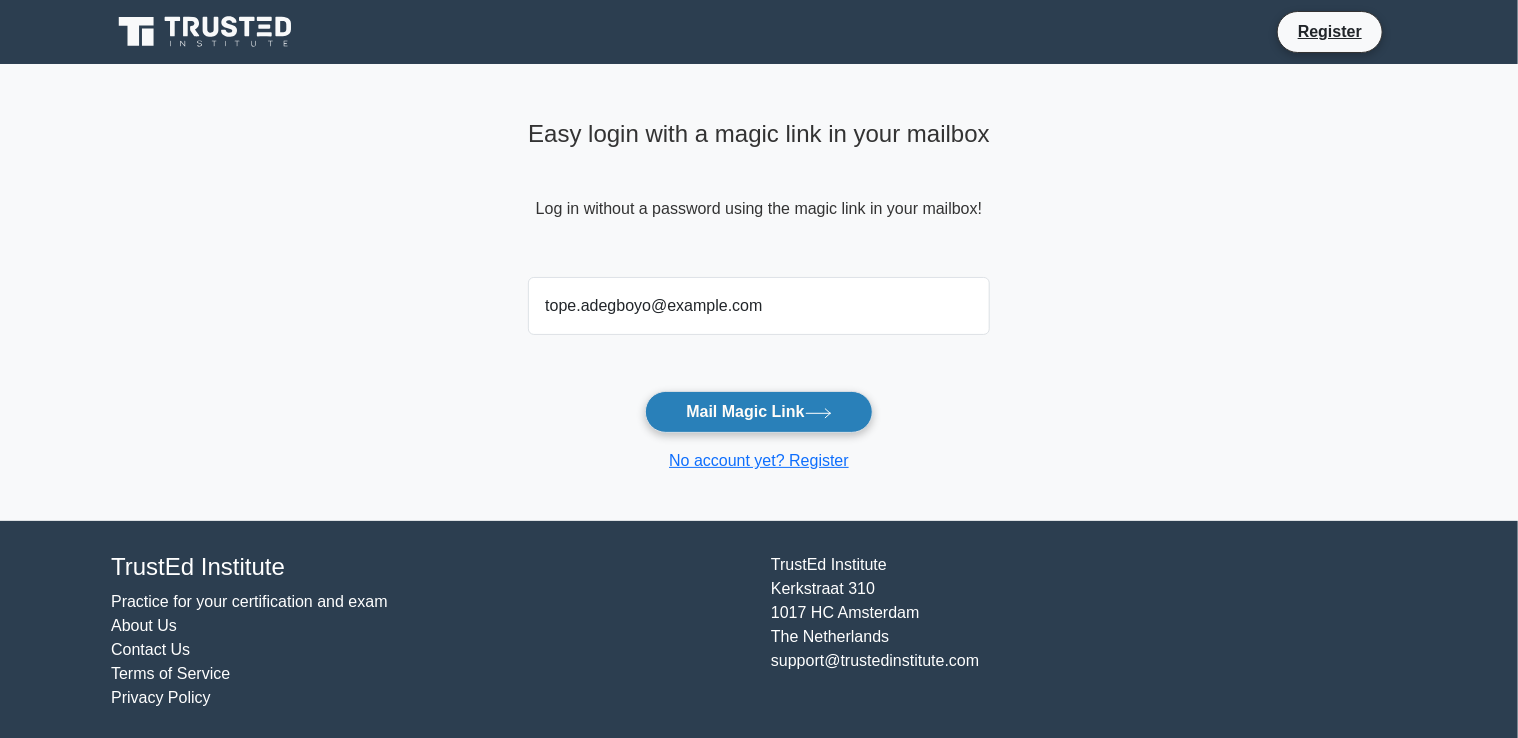 click on "Mail Magic Link" at bounding box center [758, 412] 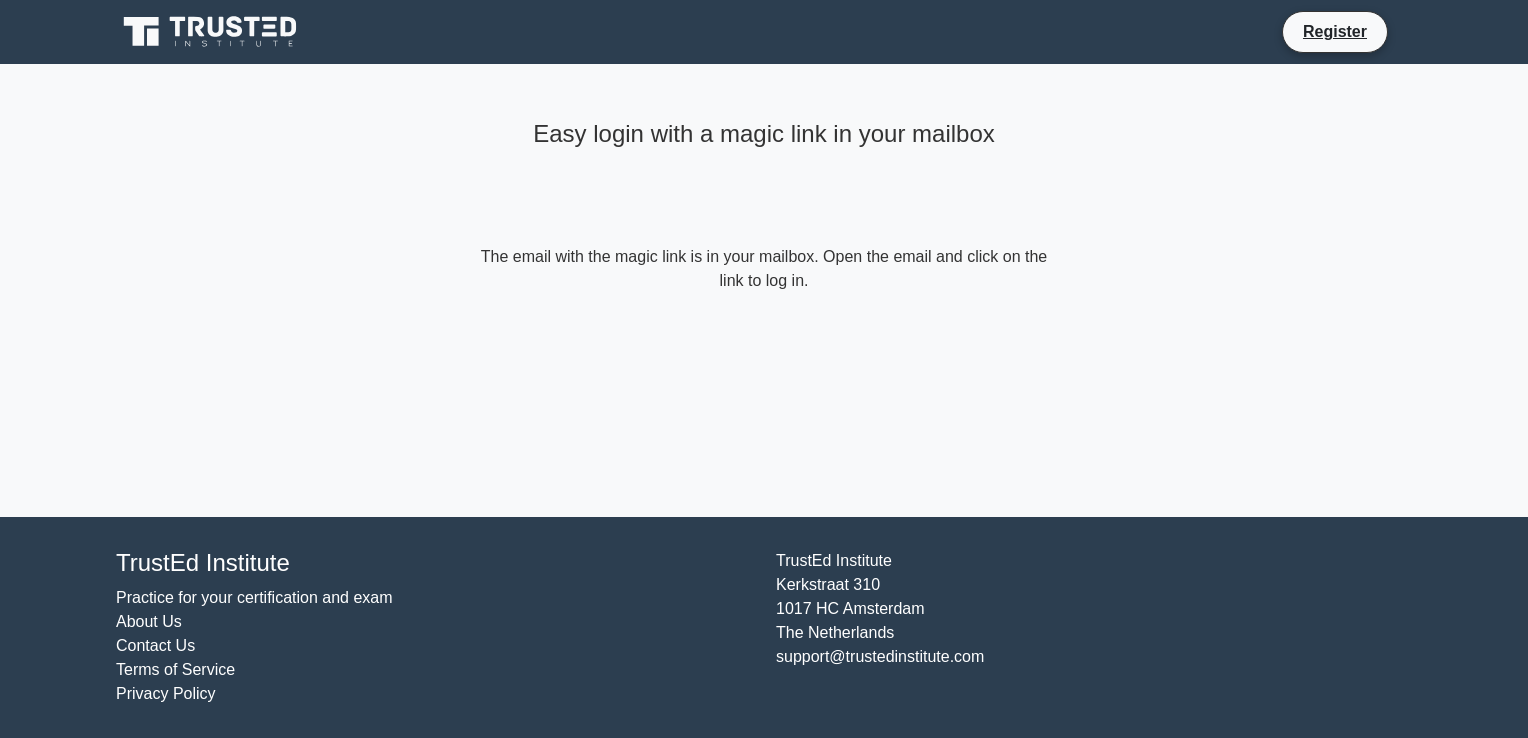 scroll, scrollTop: 0, scrollLeft: 0, axis: both 